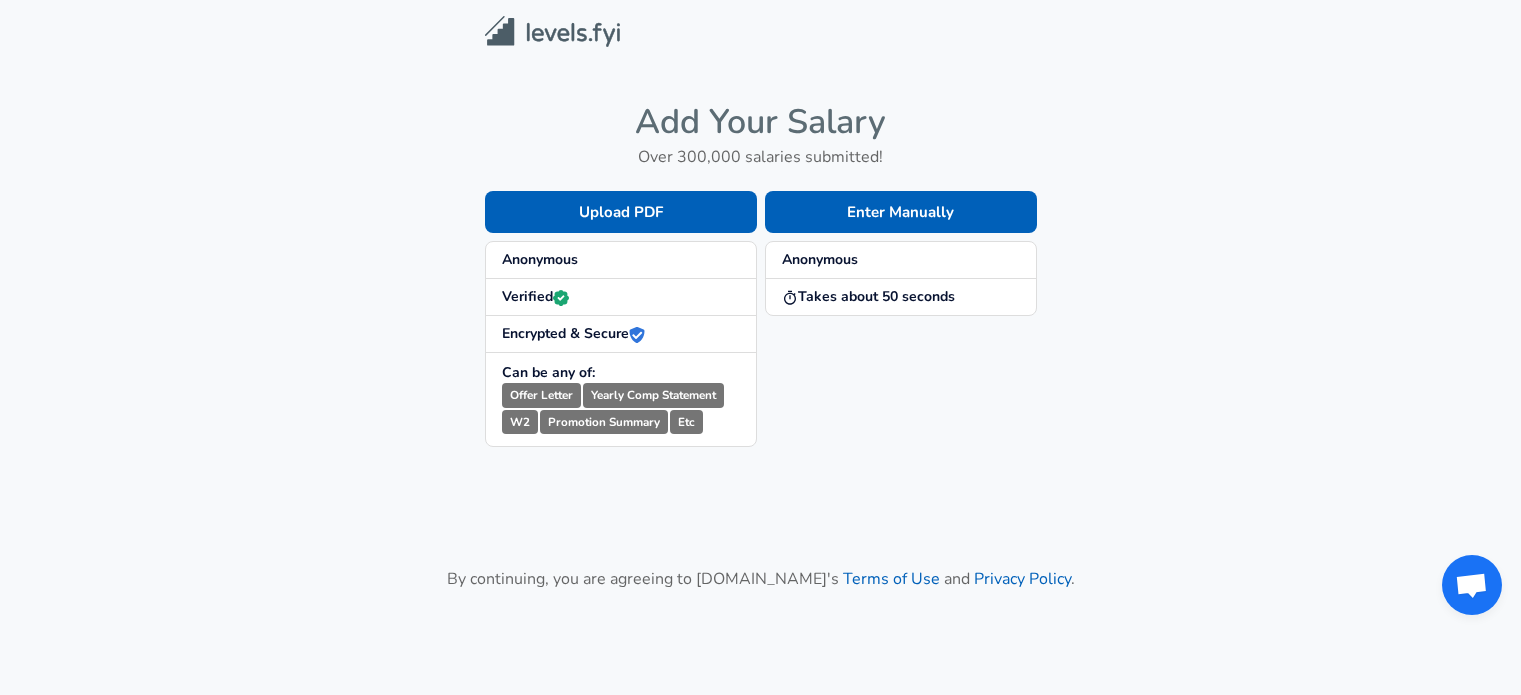 scroll, scrollTop: 0, scrollLeft: 0, axis: both 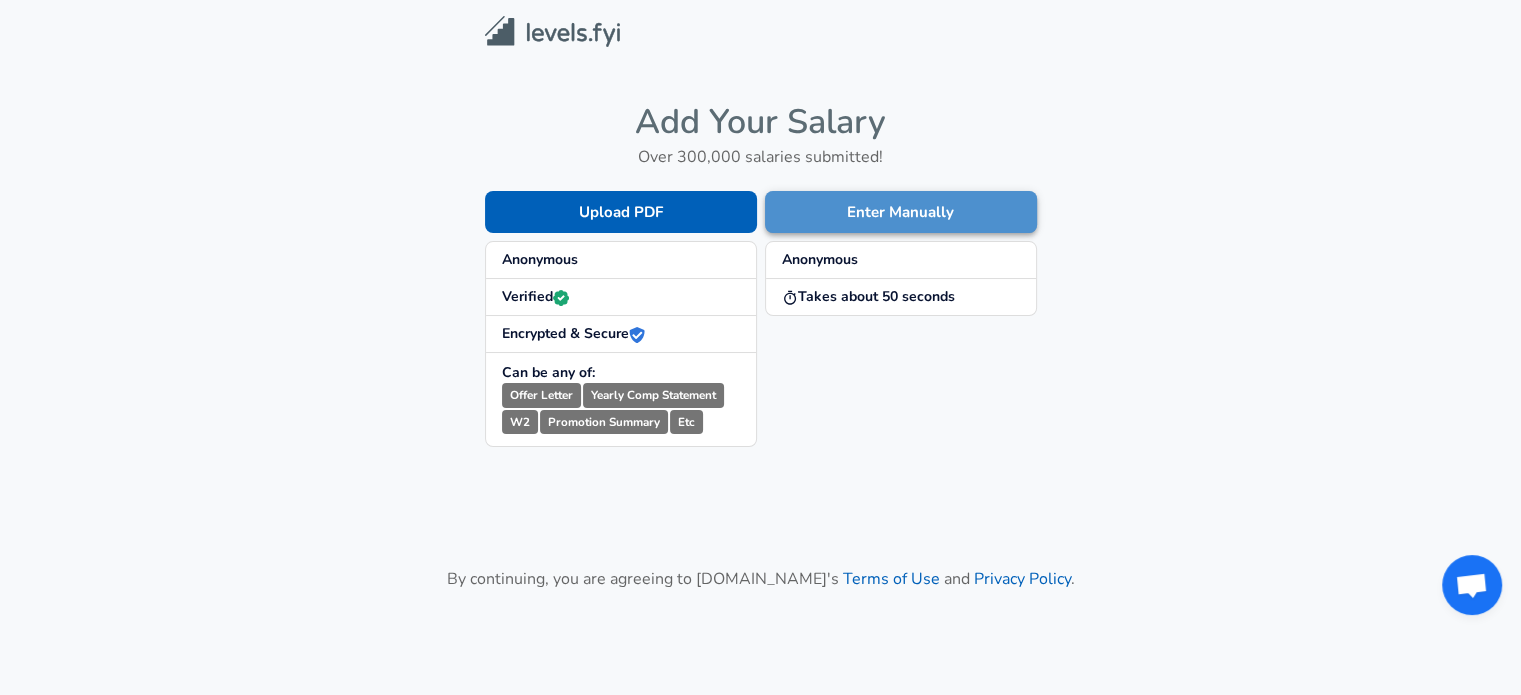 click on "Enter Manually" at bounding box center (901, 212) 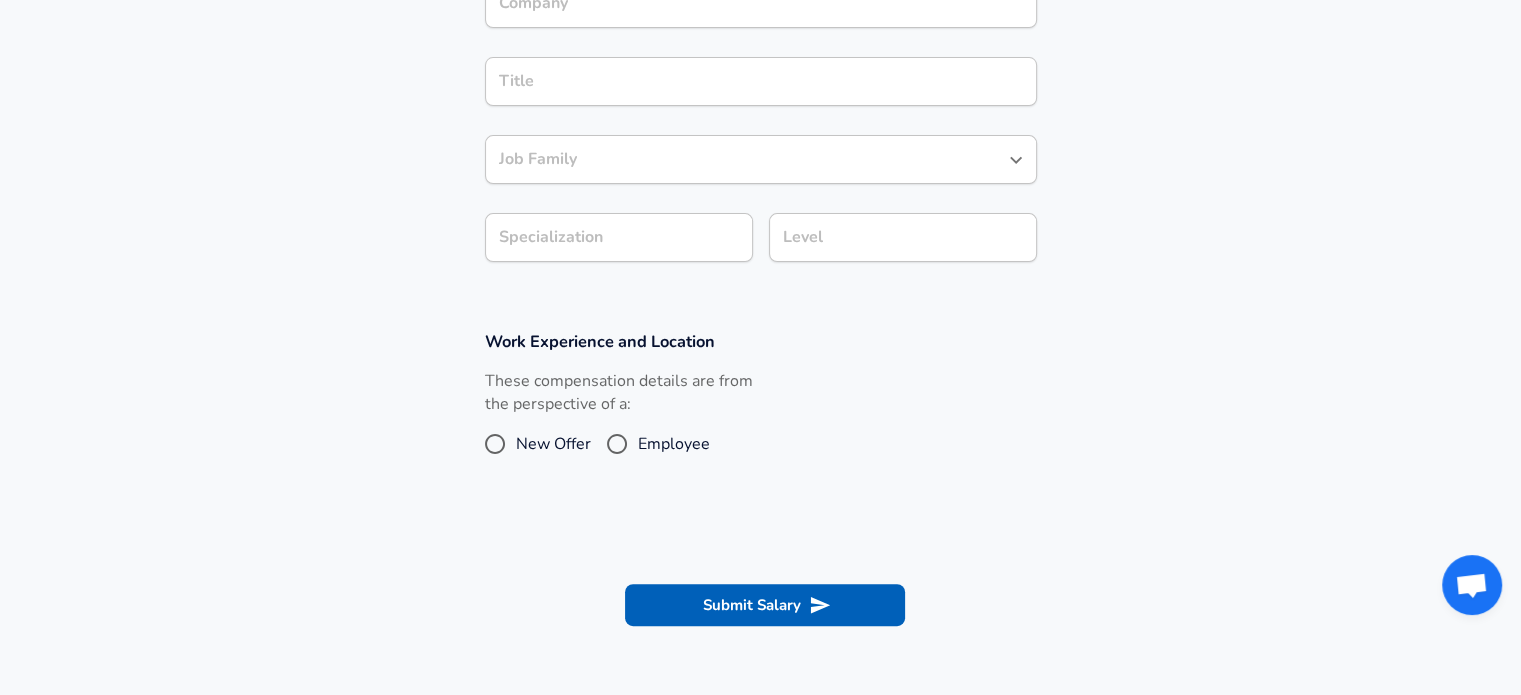 scroll, scrollTop: 0, scrollLeft: 0, axis: both 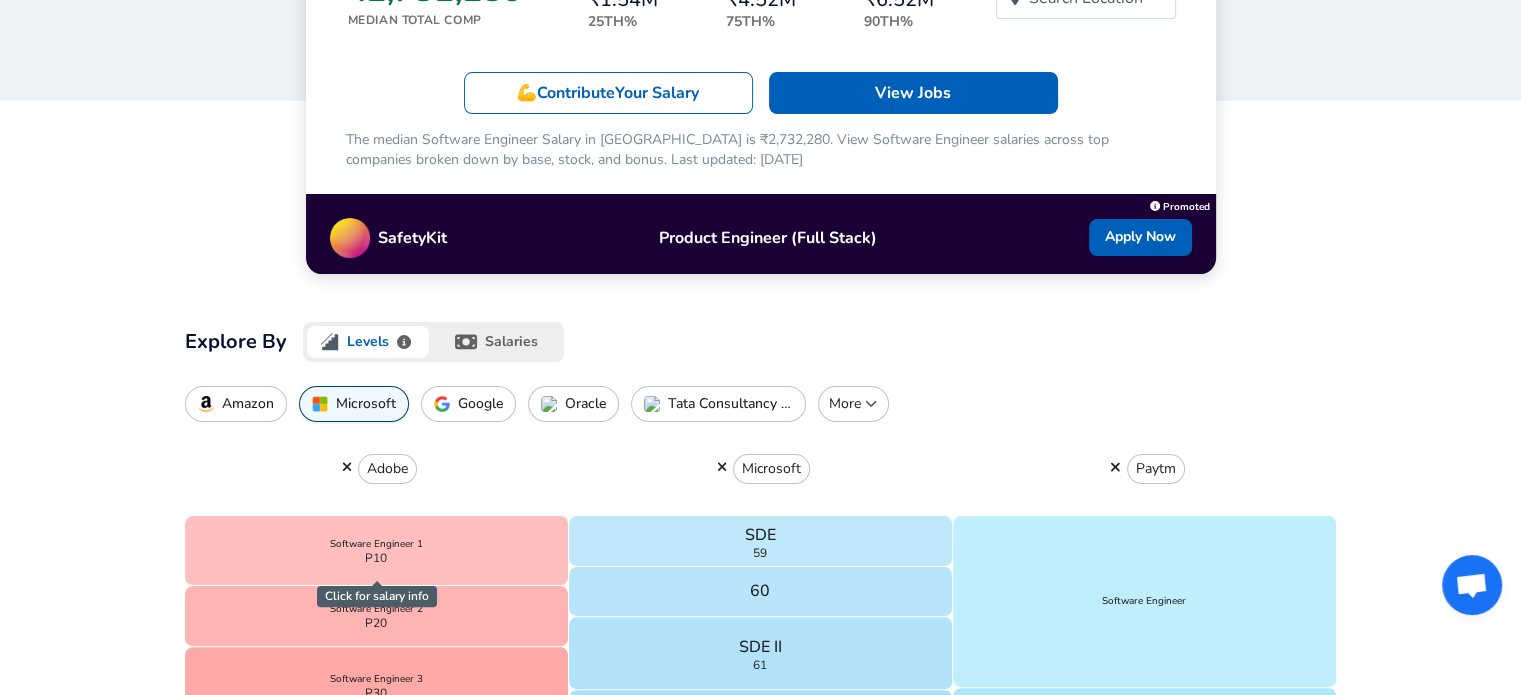 click on "salaries" at bounding box center (498, 342) 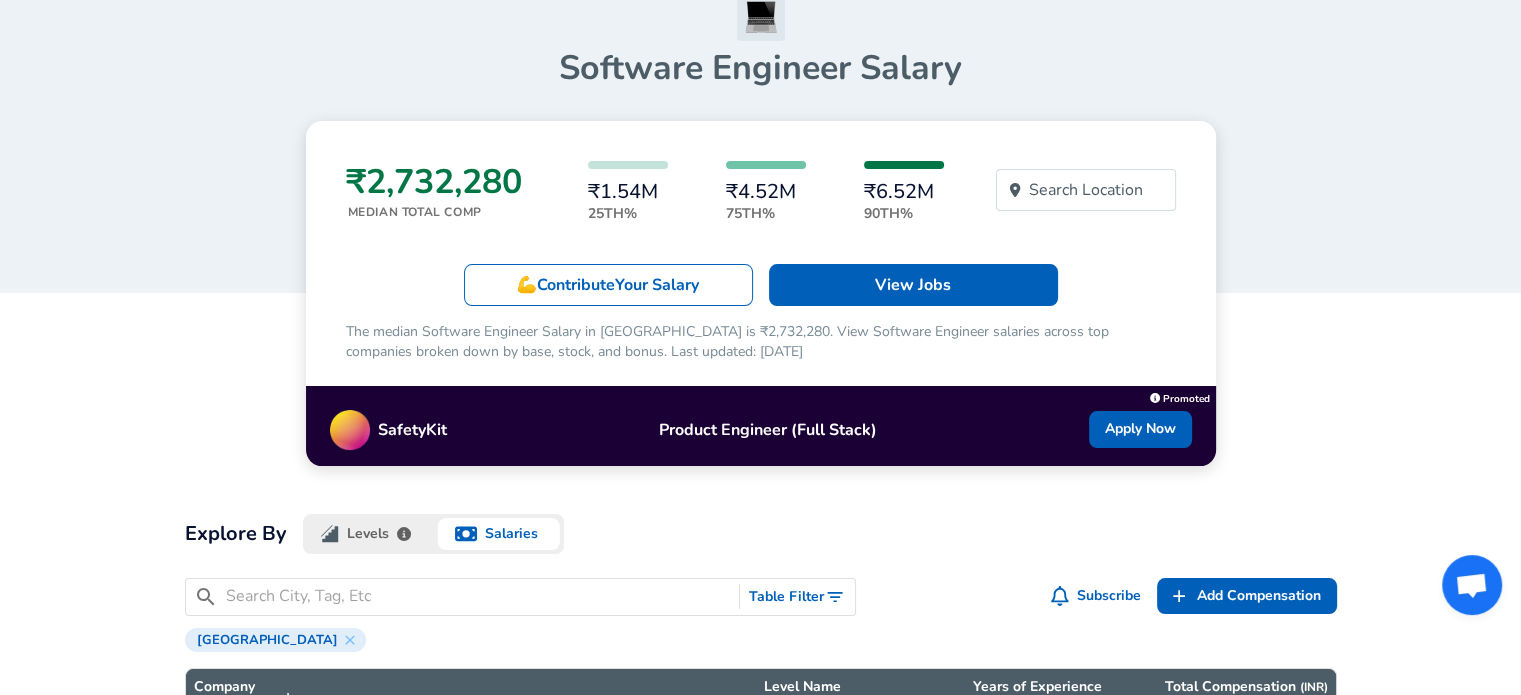 scroll, scrollTop: 144, scrollLeft: 0, axis: vertical 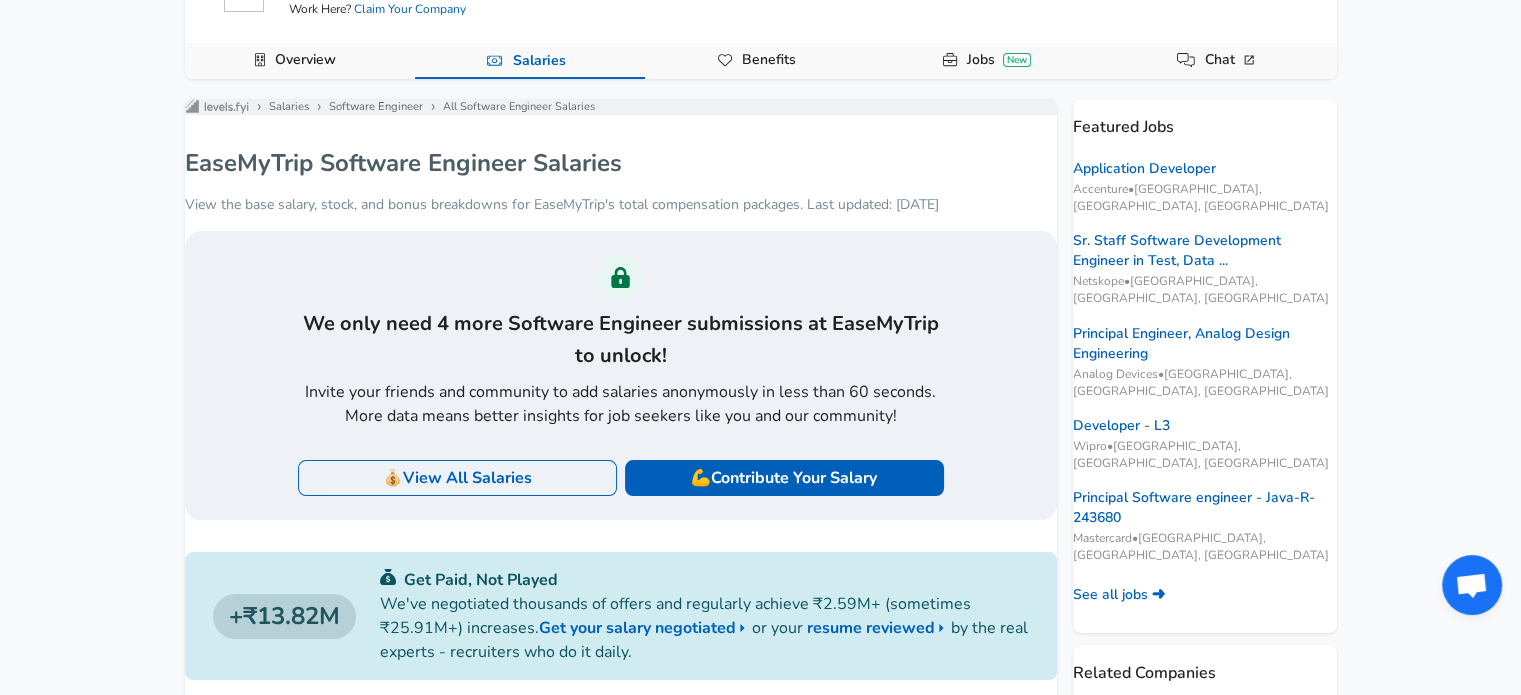 click 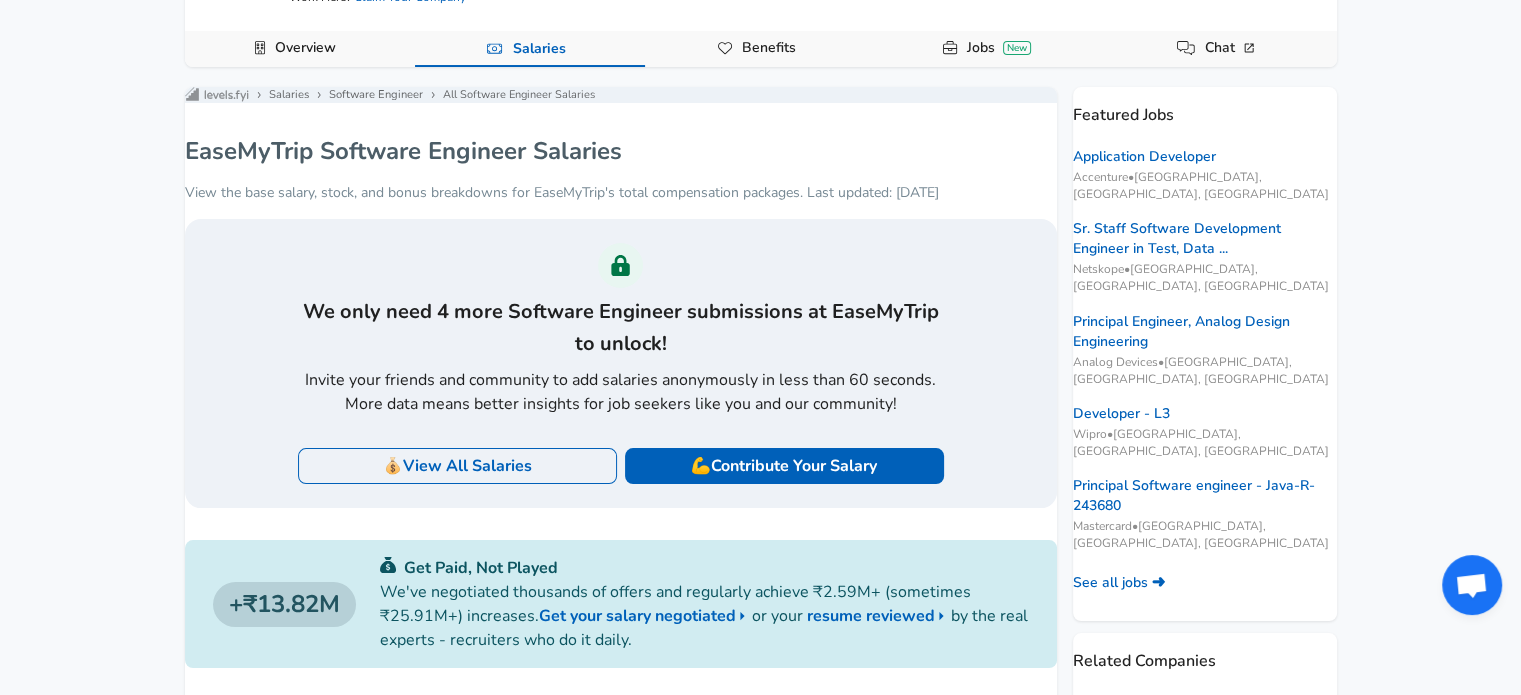 scroll, scrollTop: 181, scrollLeft: 0, axis: vertical 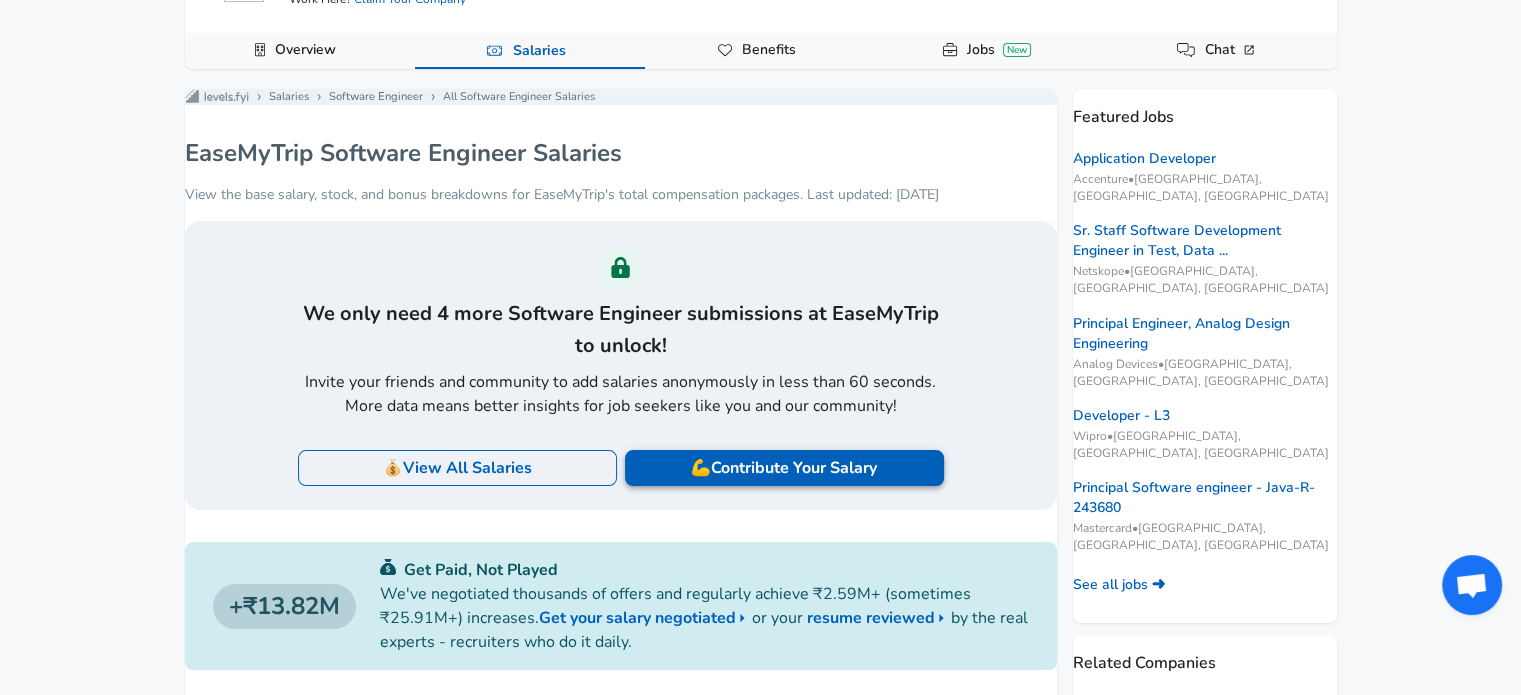 click on "💪  Contribute   Your Salary" at bounding box center (784, 468) 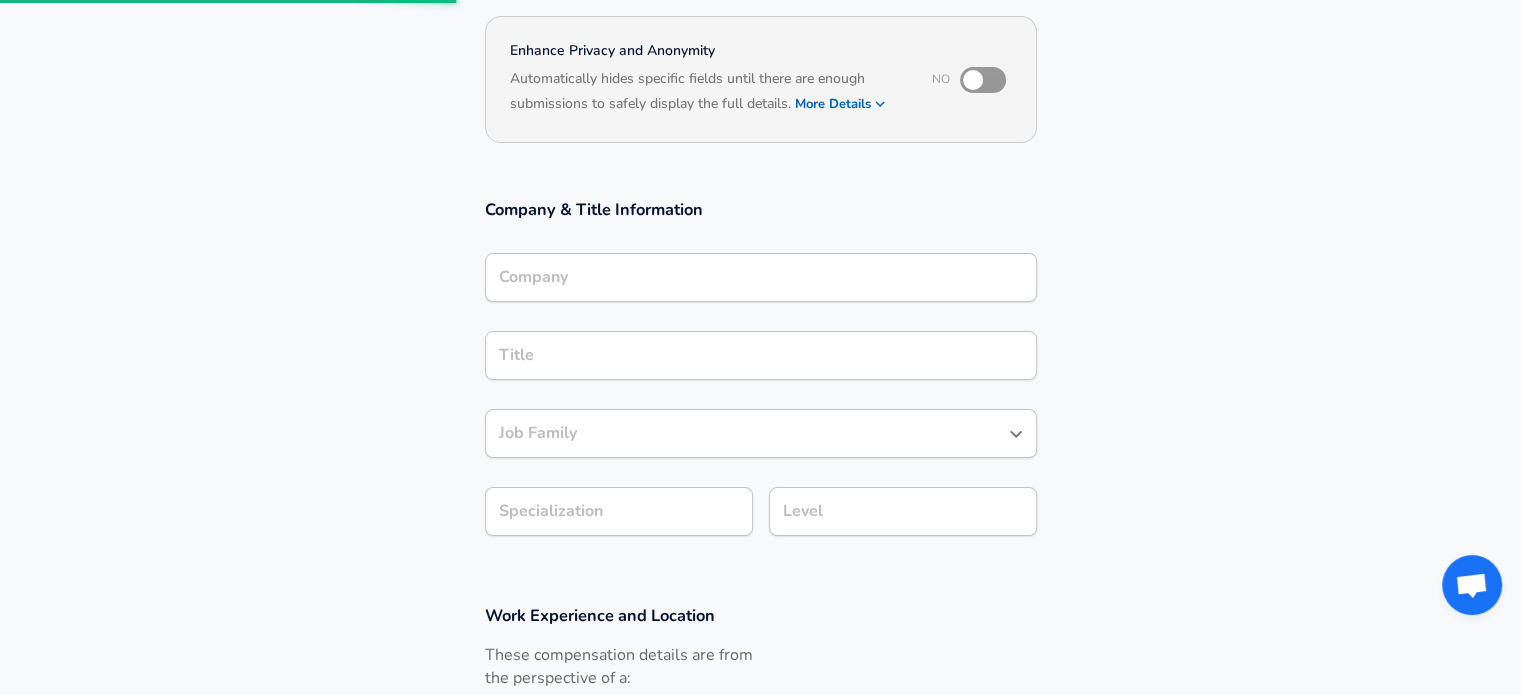 scroll, scrollTop: 0, scrollLeft: 0, axis: both 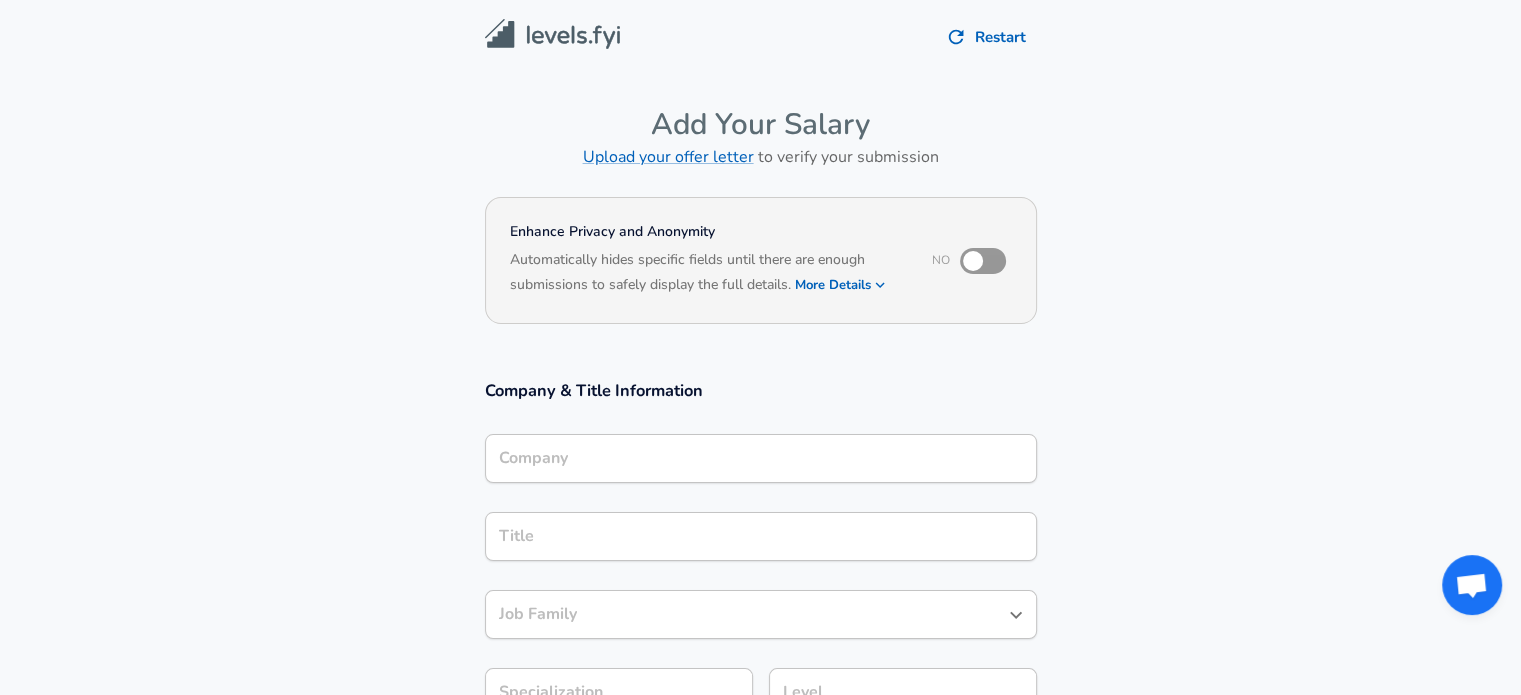click on "Company" at bounding box center (761, 458) 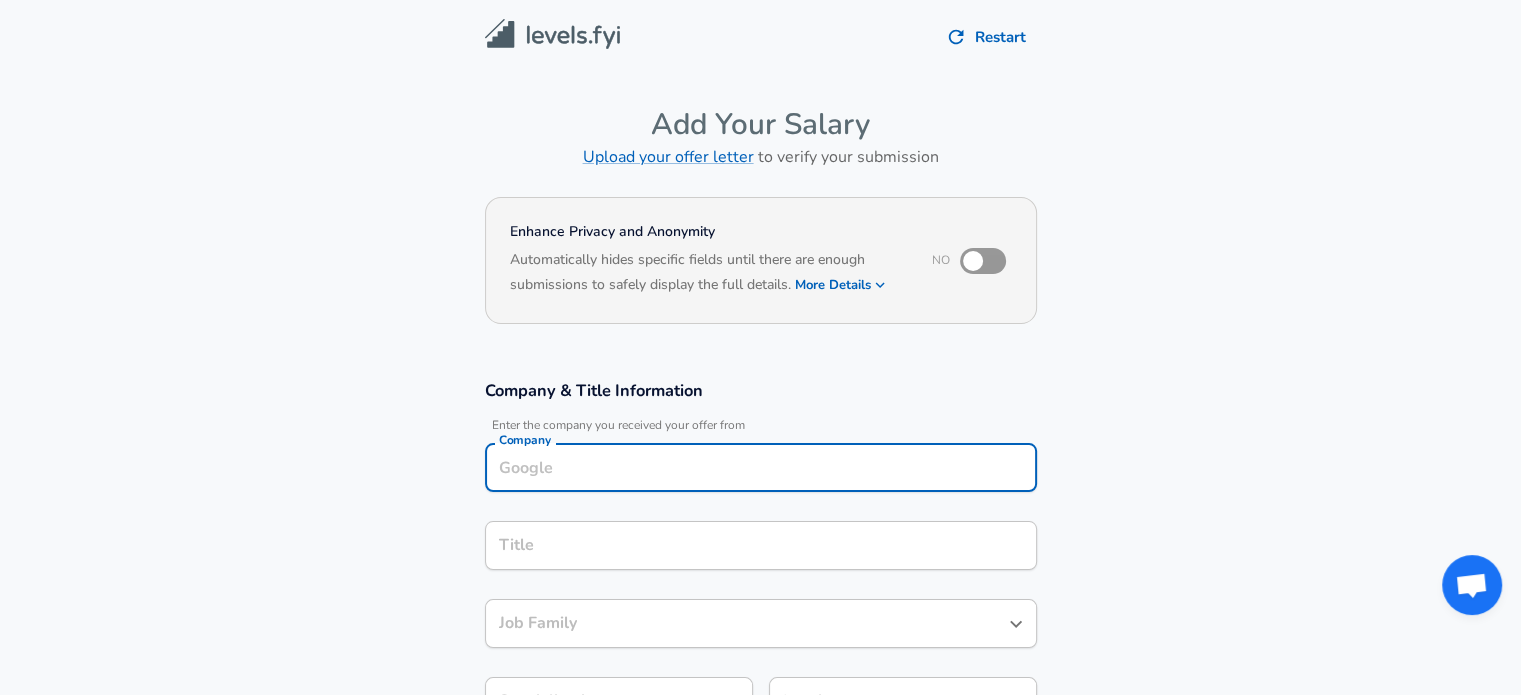 scroll, scrollTop: 20, scrollLeft: 0, axis: vertical 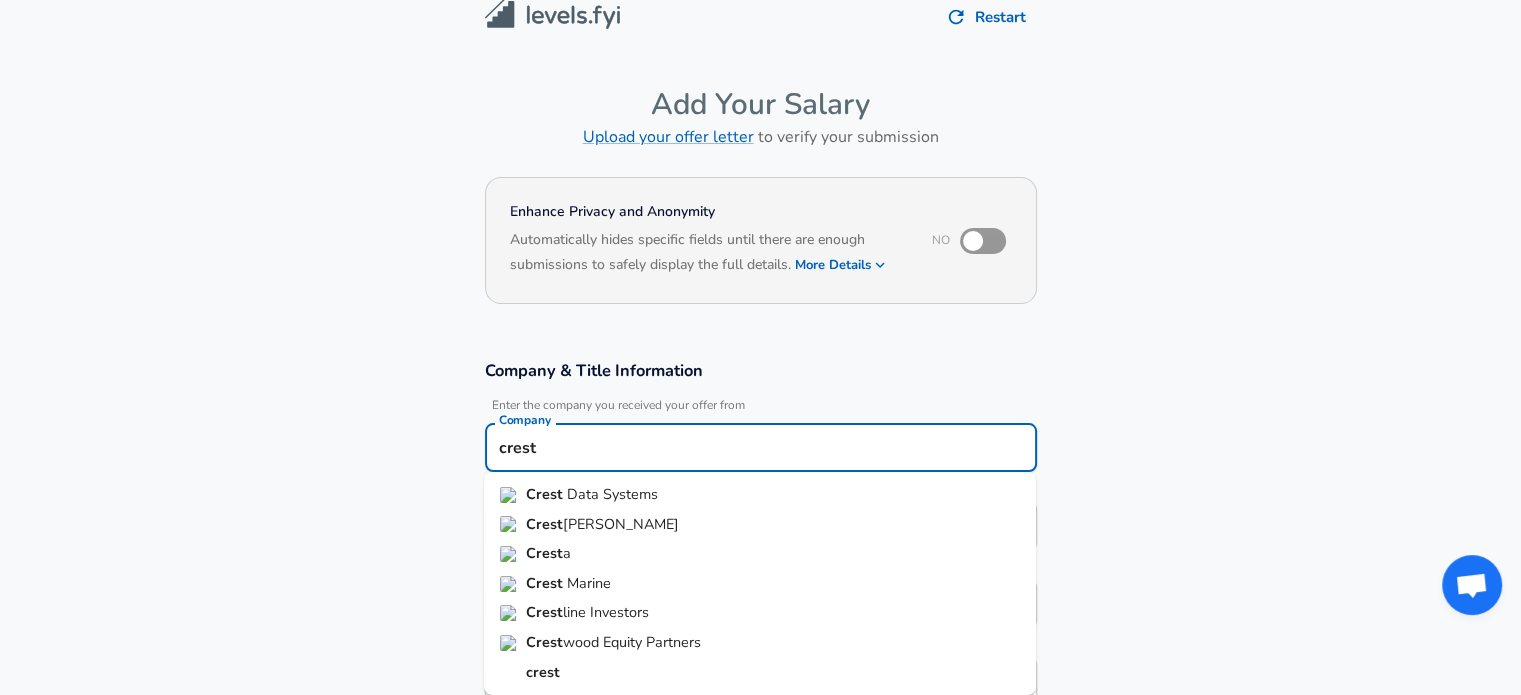 click on "Data Systems" at bounding box center [612, 494] 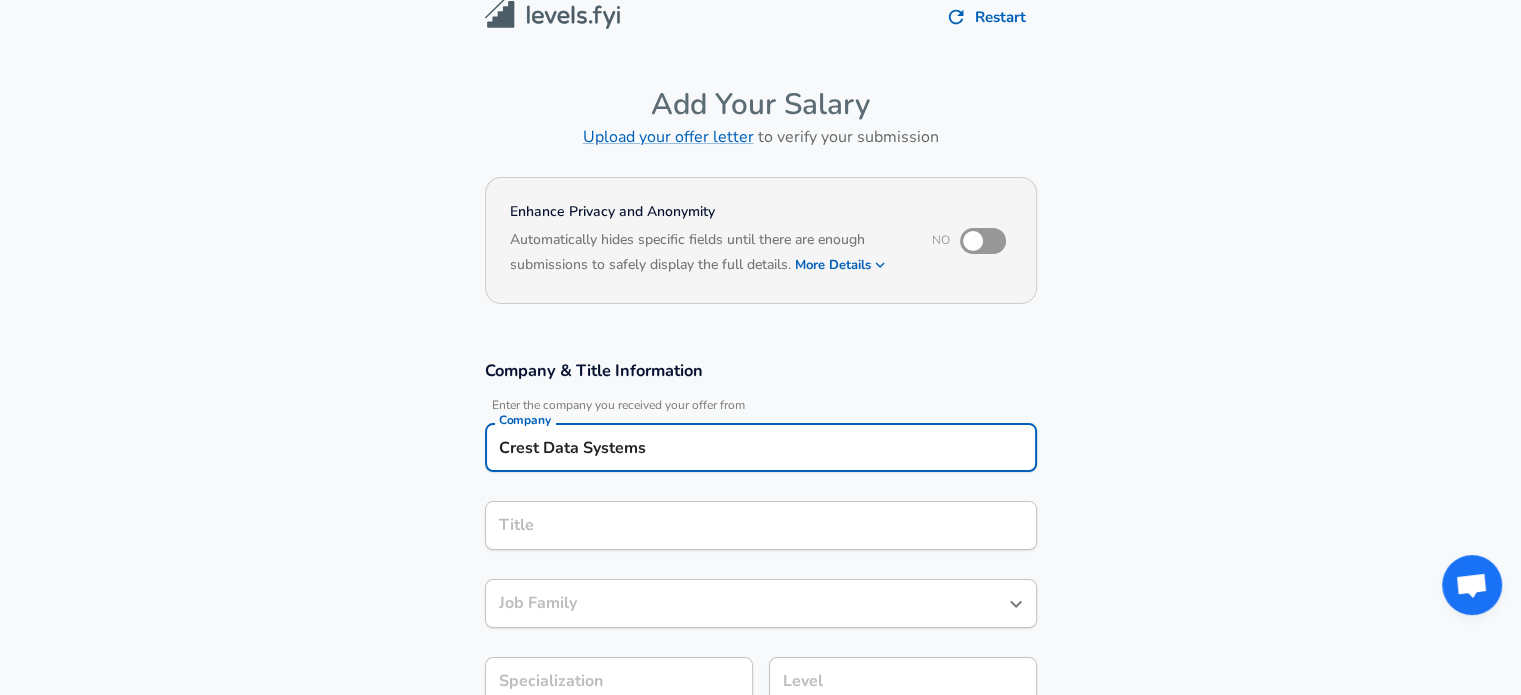 type on "Crest Data Systems" 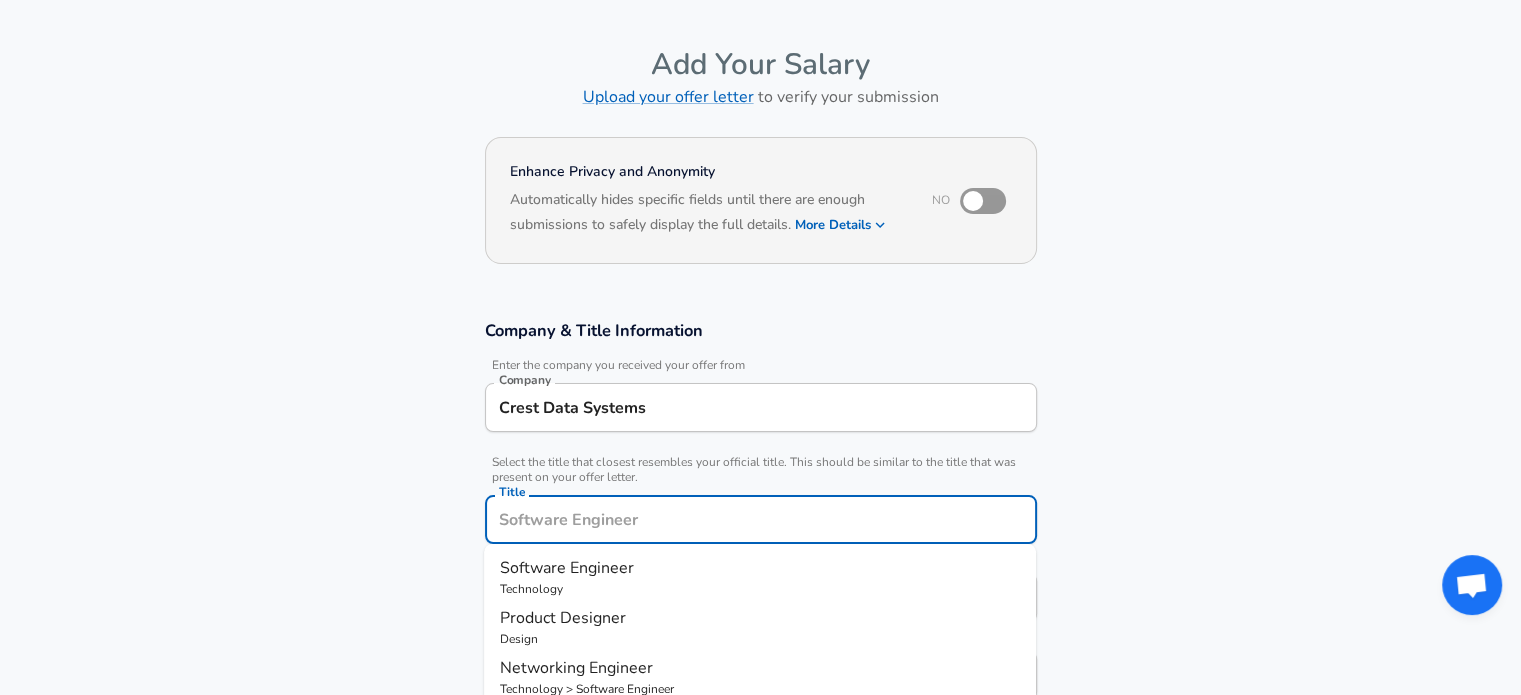 click on "Title" at bounding box center [761, 519] 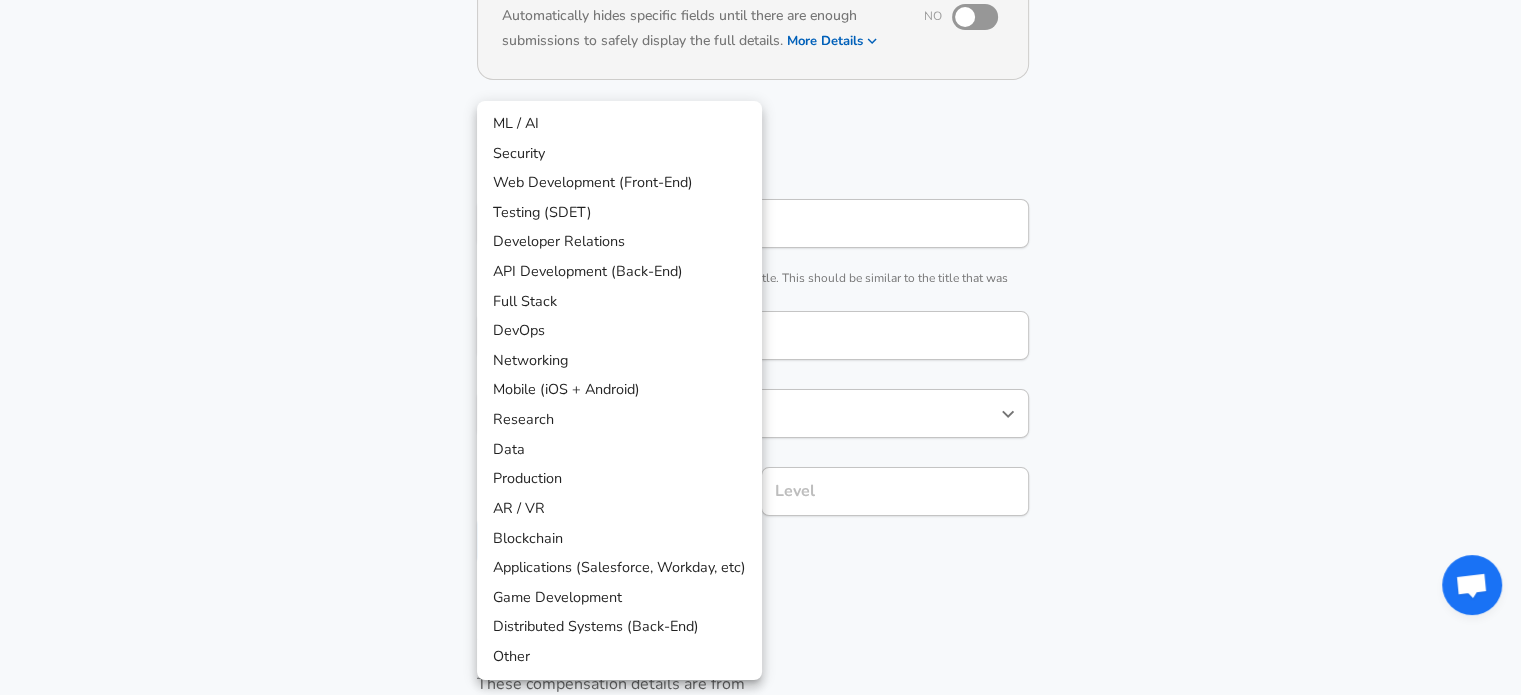scroll, scrollTop: 304, scrollLeft: 0, axis: vertical 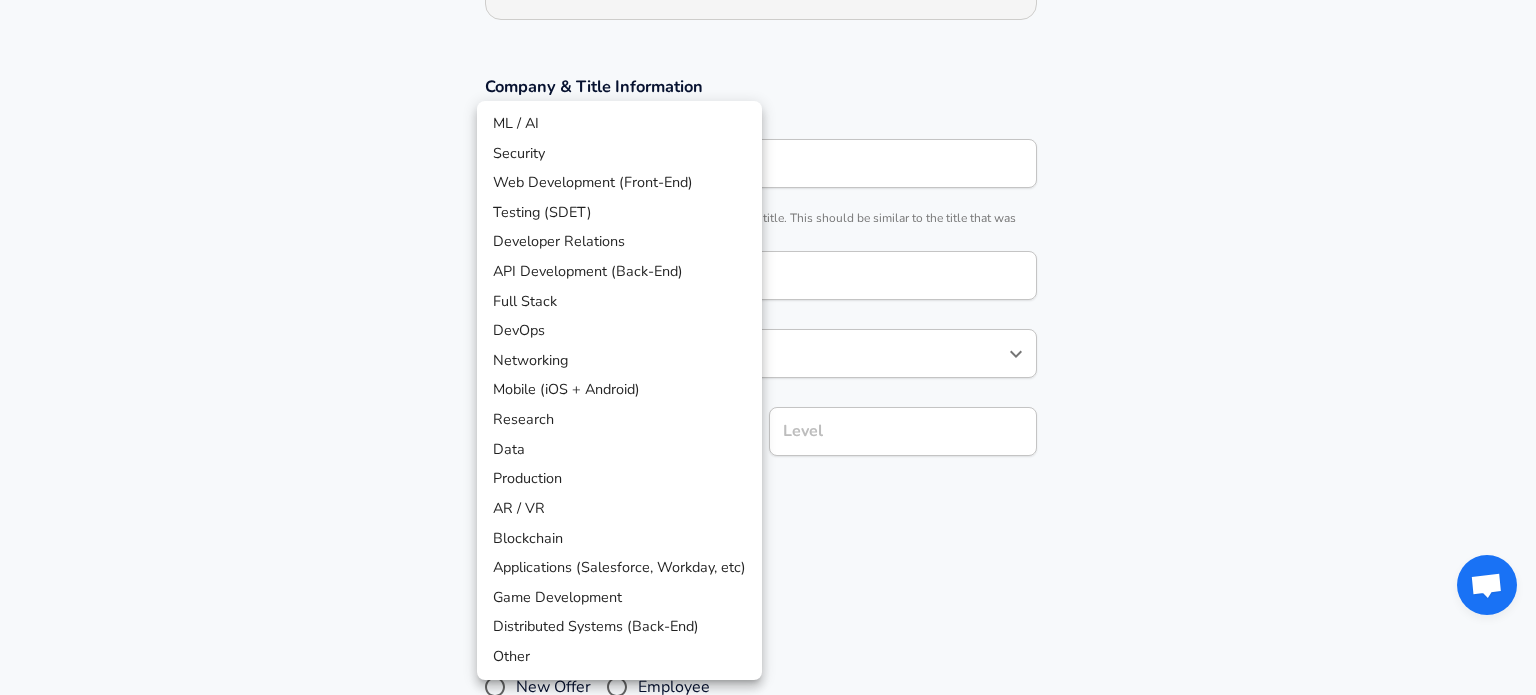 click on "Restart Add Your Salary Upload your offer letter   to verify your submission Enhance Privacy and Anonymity No Automatically hides specific fields until there are enough submissions to safely display the full details.   More Details Based on your submission and the data points that we have already collected, we will automatically hide and anonymize specific fields if there aren't enough data points to remain sufficiently anonymous. Company & Title Information   Enter the company you received your offer from Company Crest Data Systems Company   Select the title that closest resembles your official title. This should be similar to the title that was present on your offer letter. Title Software Engineer Title Job Family Software Engineer Job Family   Select a Specialization that best fits your role. If you can't find one, select 'Other' to enter a custom specialization Select Specialization ​ Select Specialization Level Level Work Experience and Location These compensation details are from the perspective of a:" at bounding box center [768, 43] 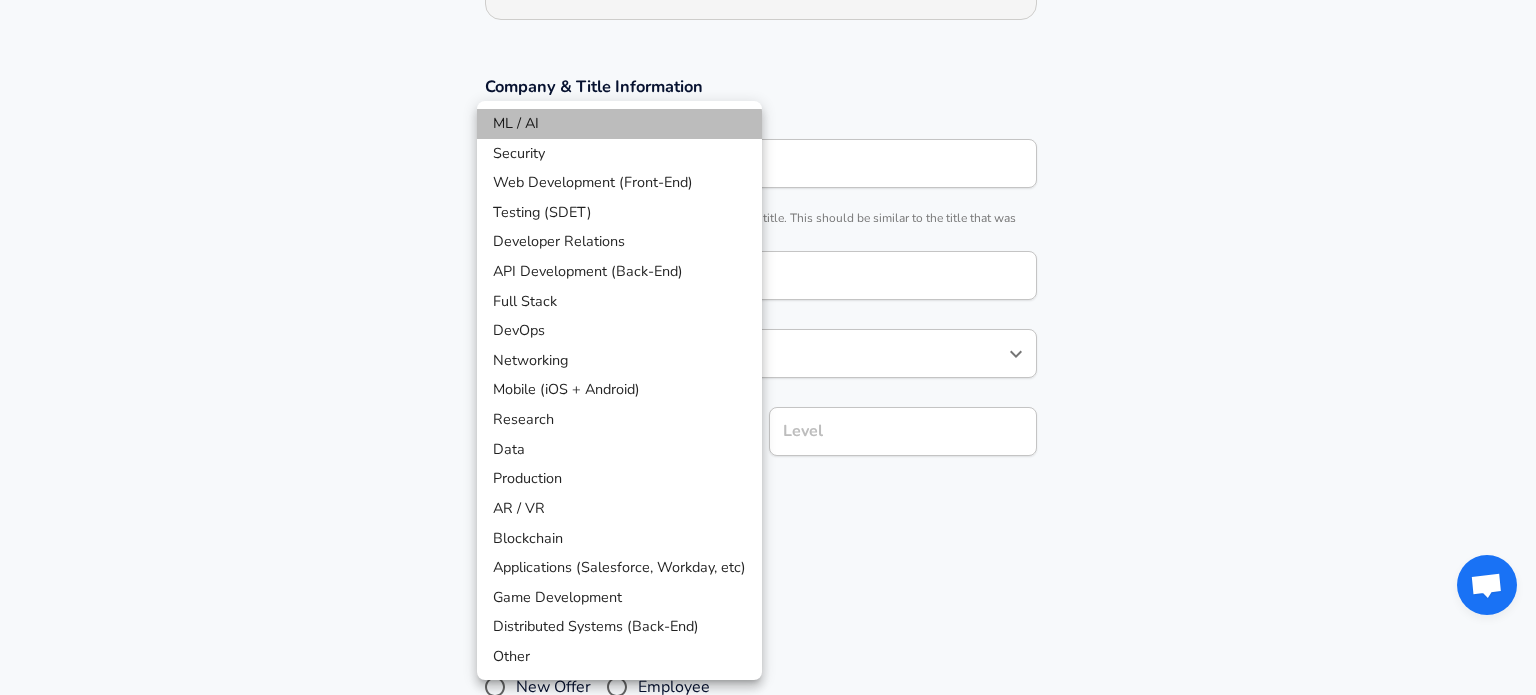 click on "ML / AI" at bounding box center [619, 124] 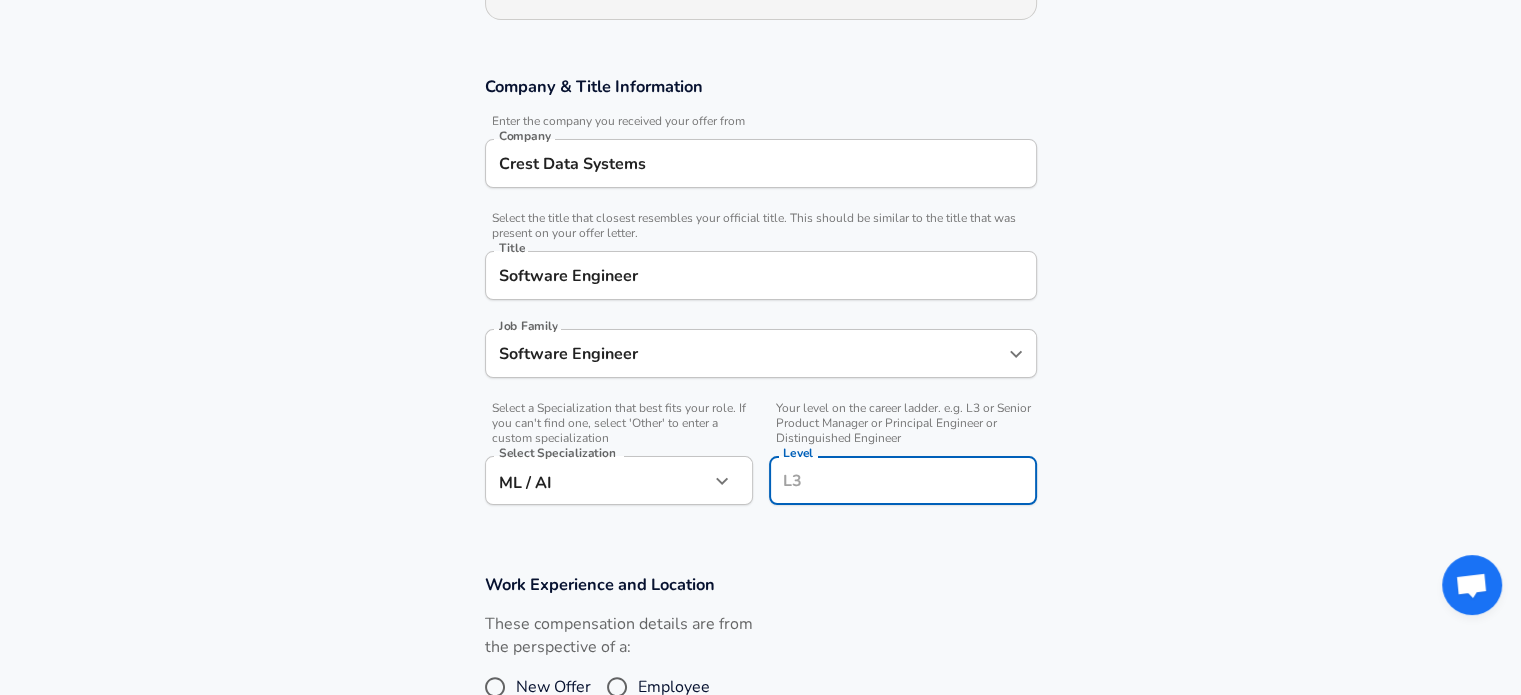 scroll, scrollTop: 344, scrollLeft: 0, axis: vertical 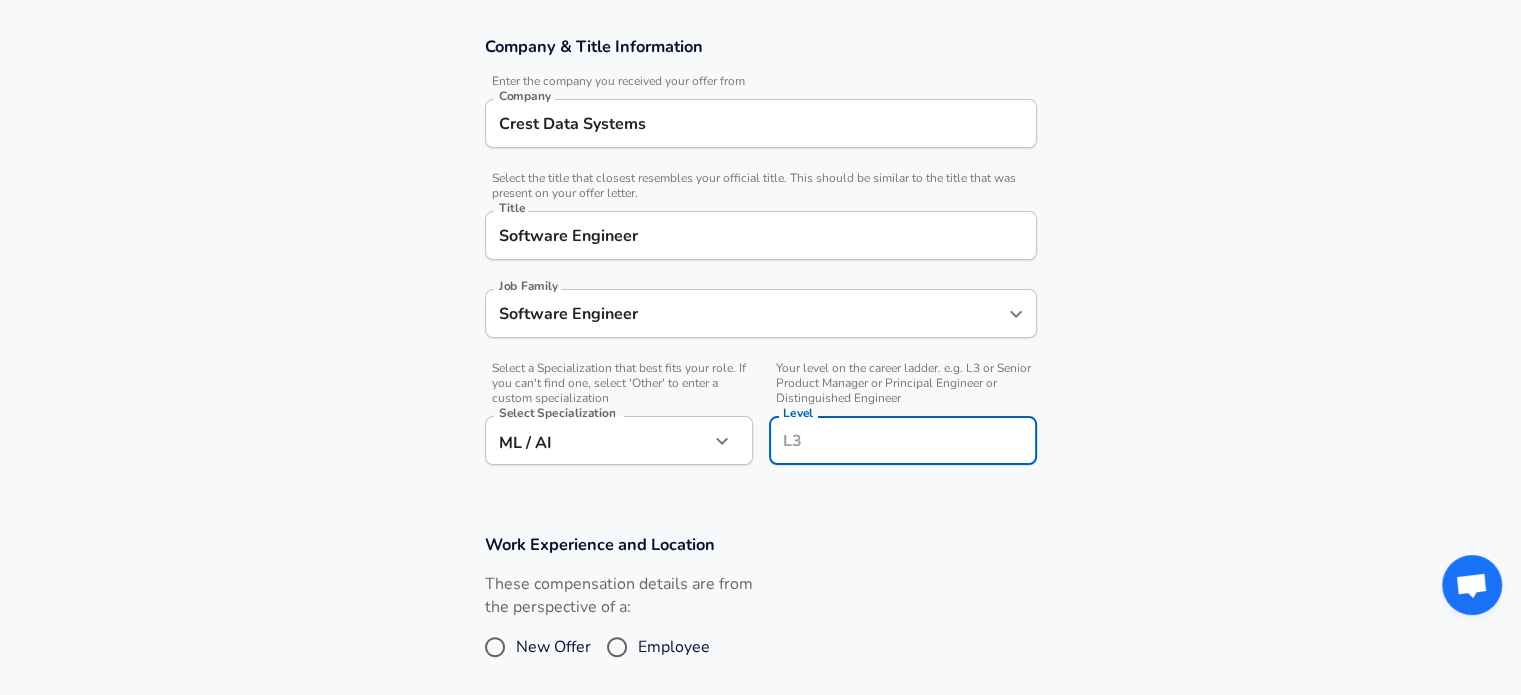 click on "Level" at bounding box center [903, 440] 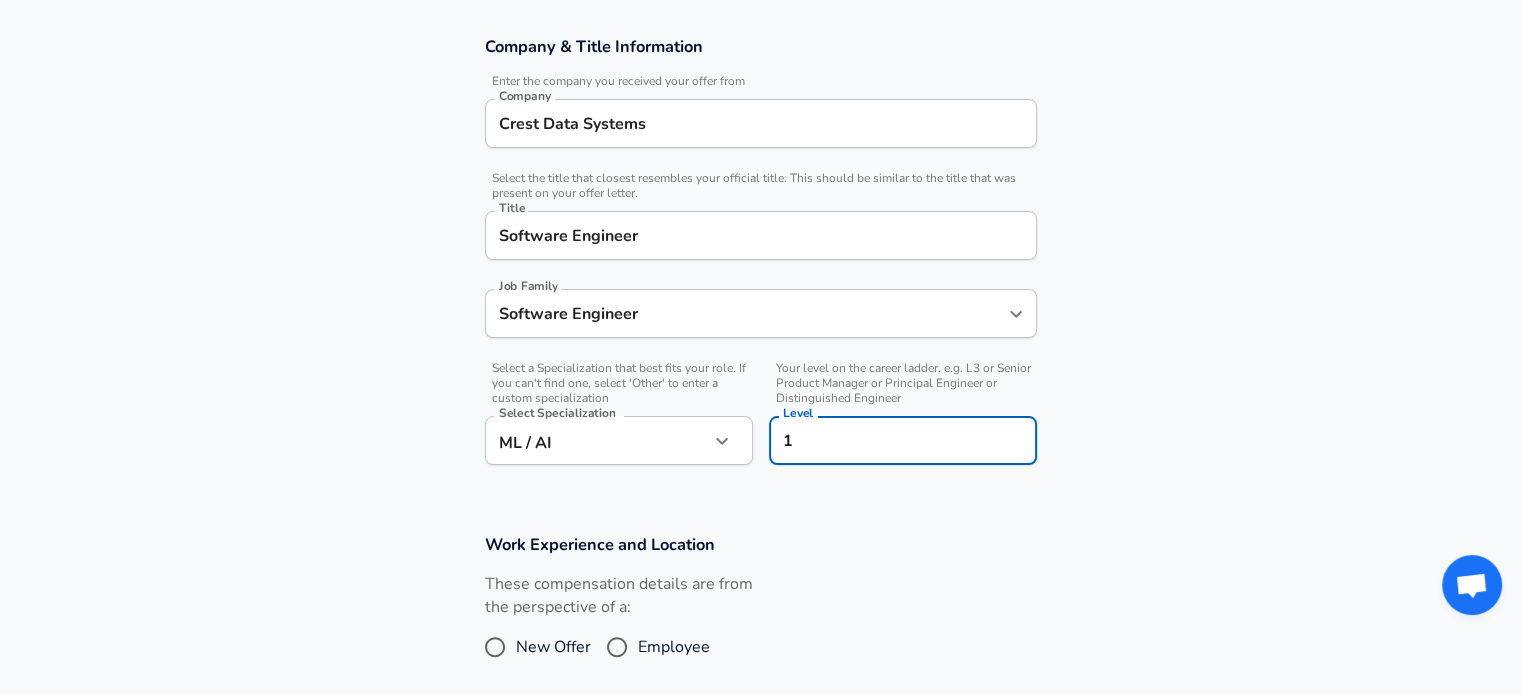 scroll, scrollTop: 0, scrollLeft: 0, axis: both 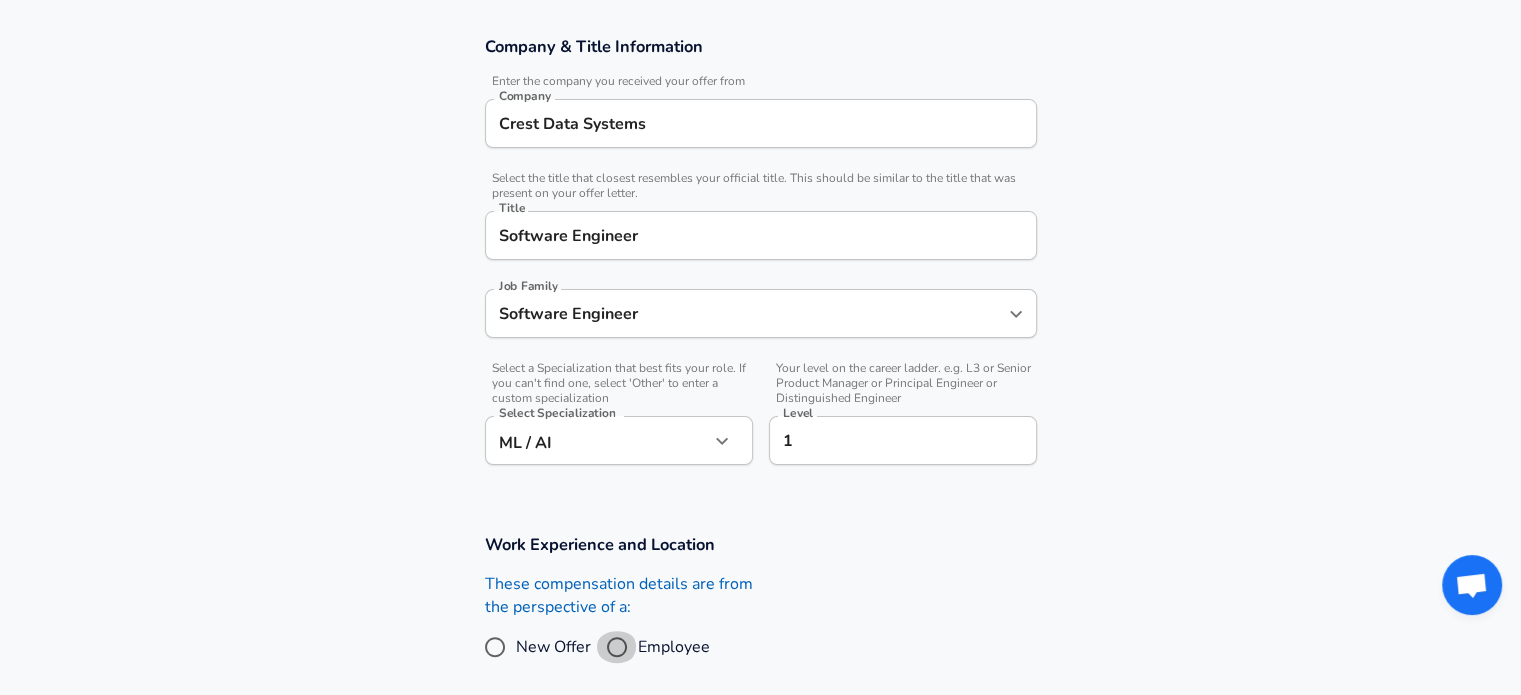 click on "Employee" at bounding box center [617, 647] 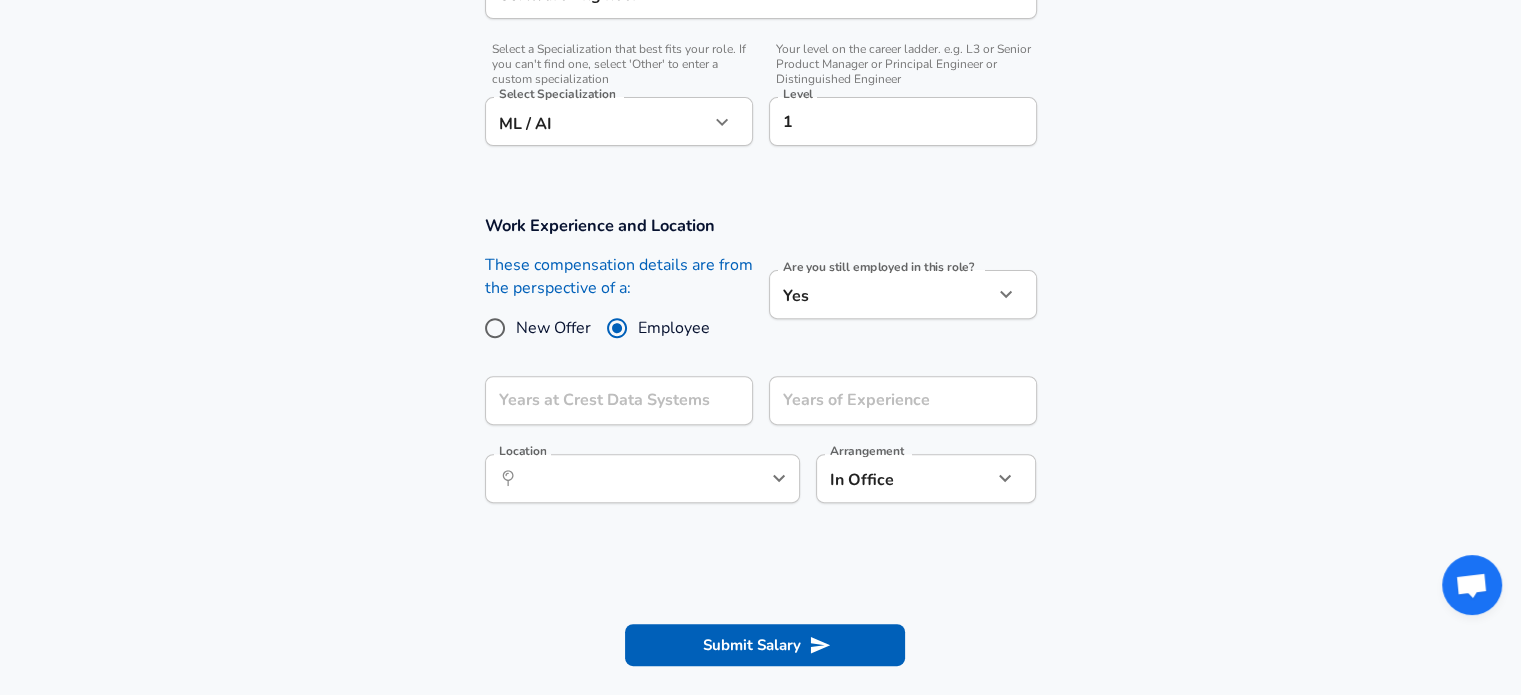scroll, scrollTop: 667, scrollLeft: 0, axis: vertical 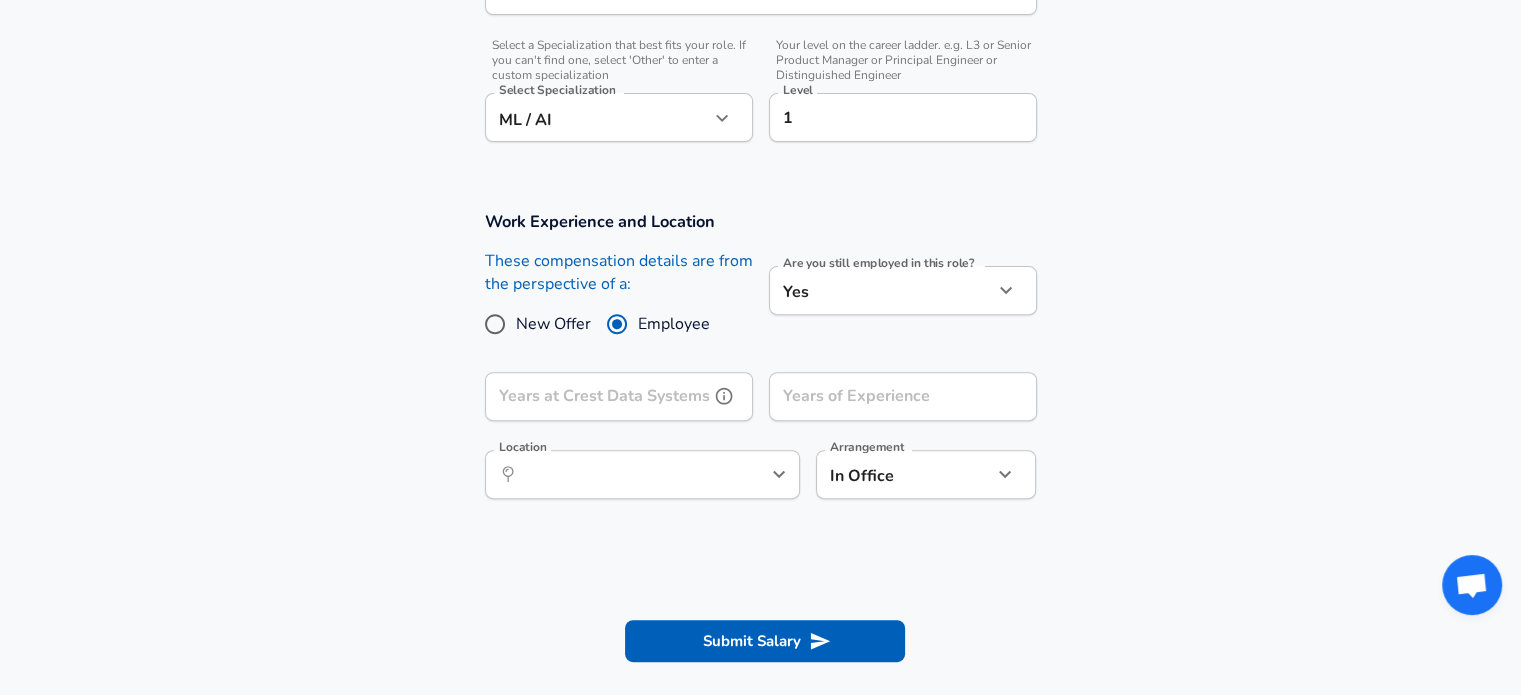 click on "Years at Crest Data Systems" at bounding box center (597, 396) 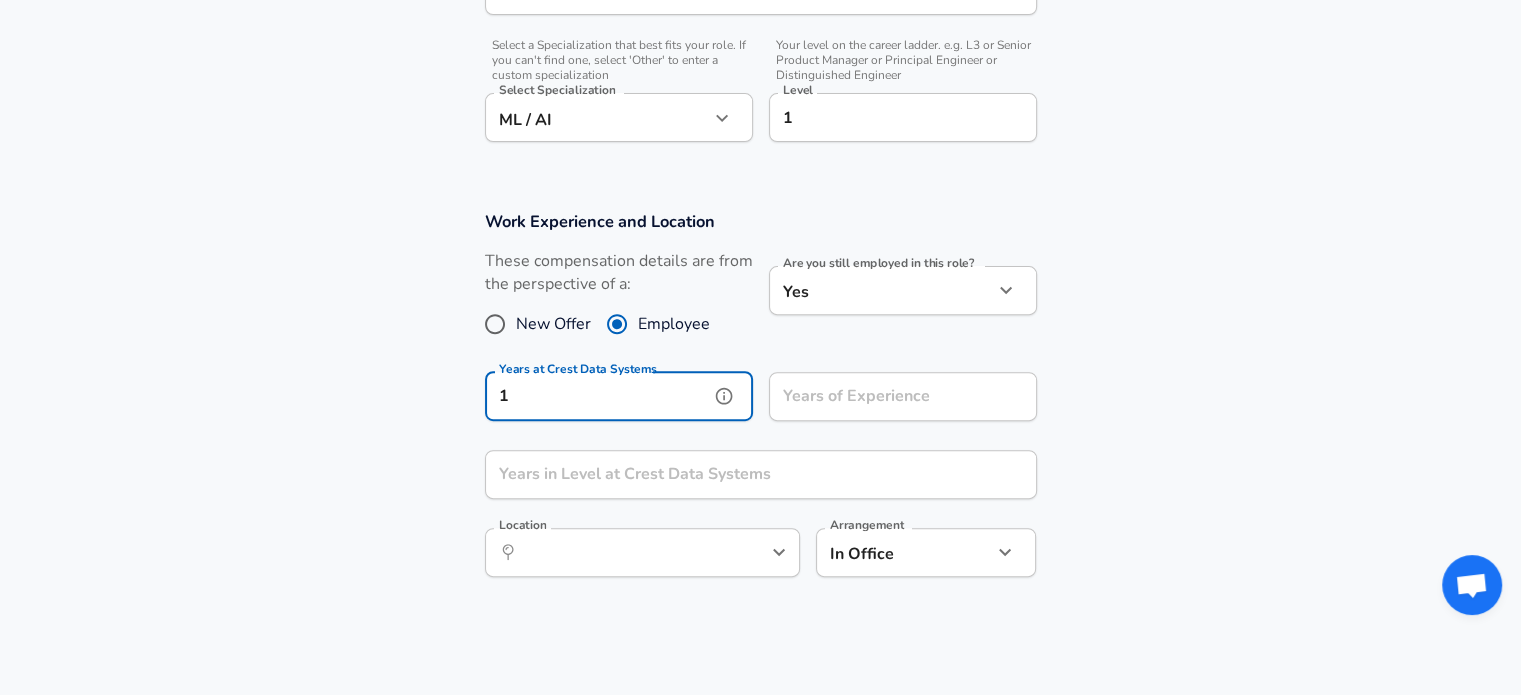 type on "1" 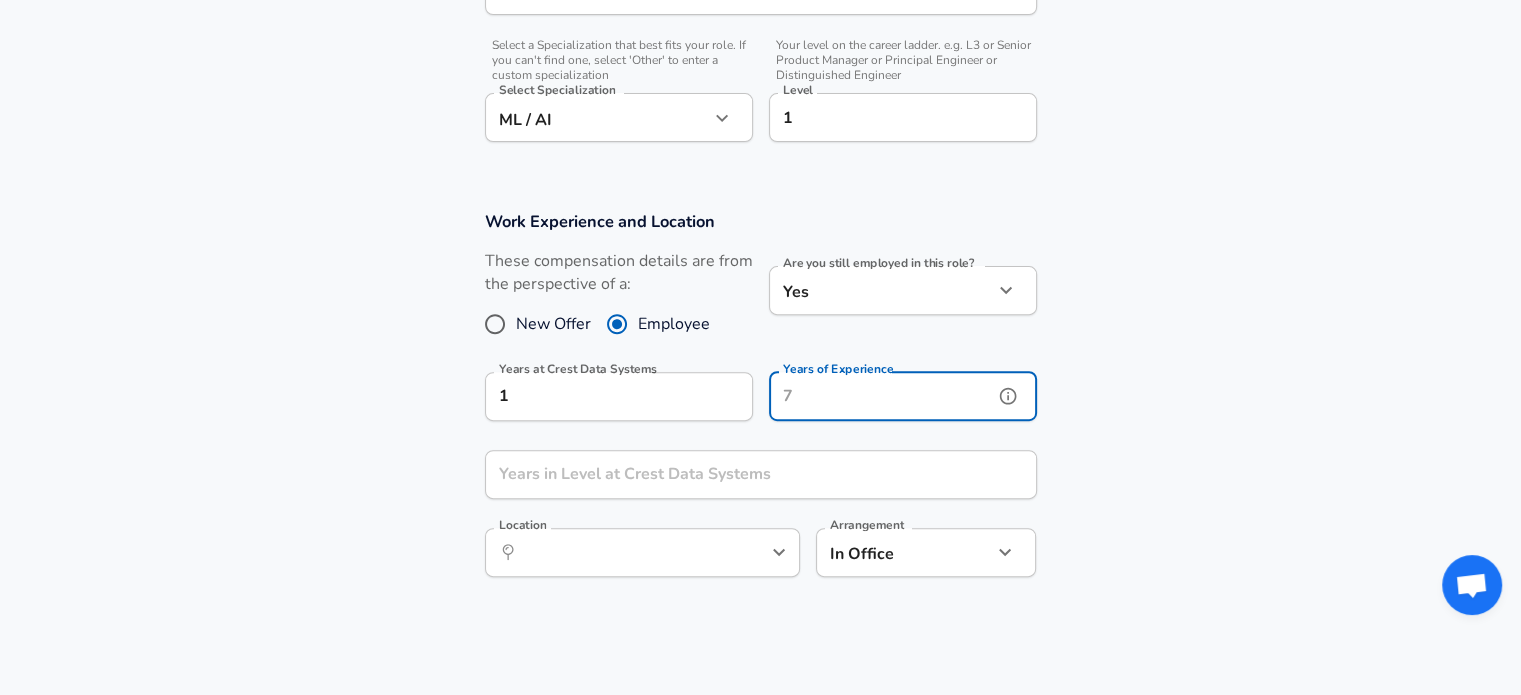 type on "1" 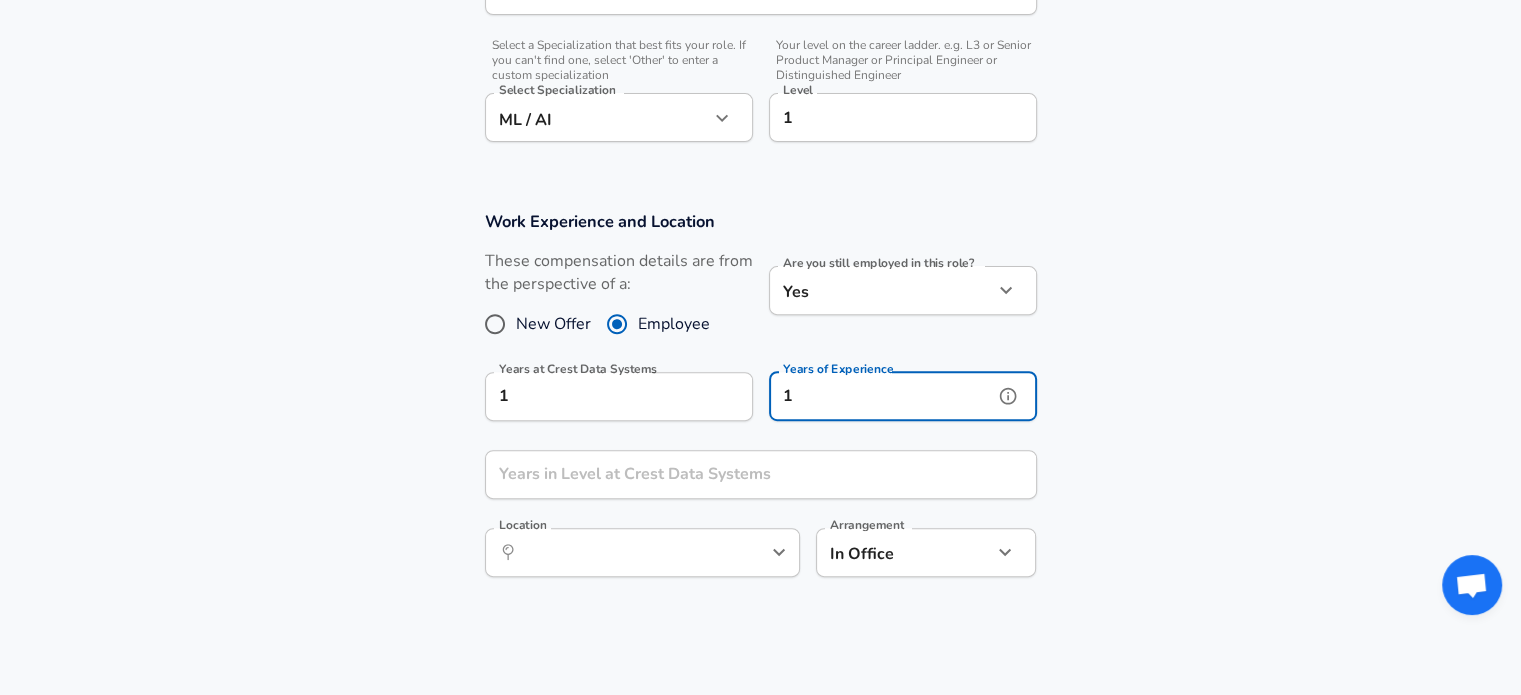 type on "1" 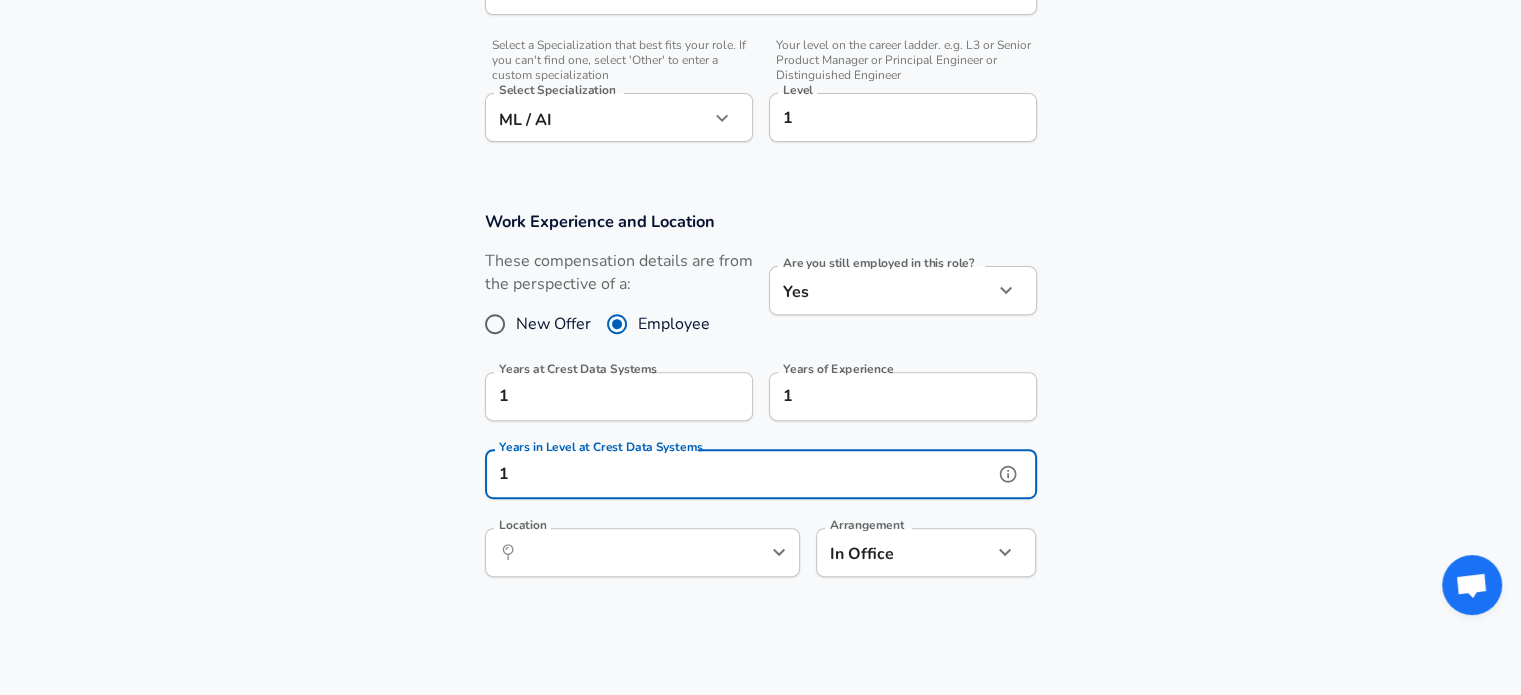 type on "1" 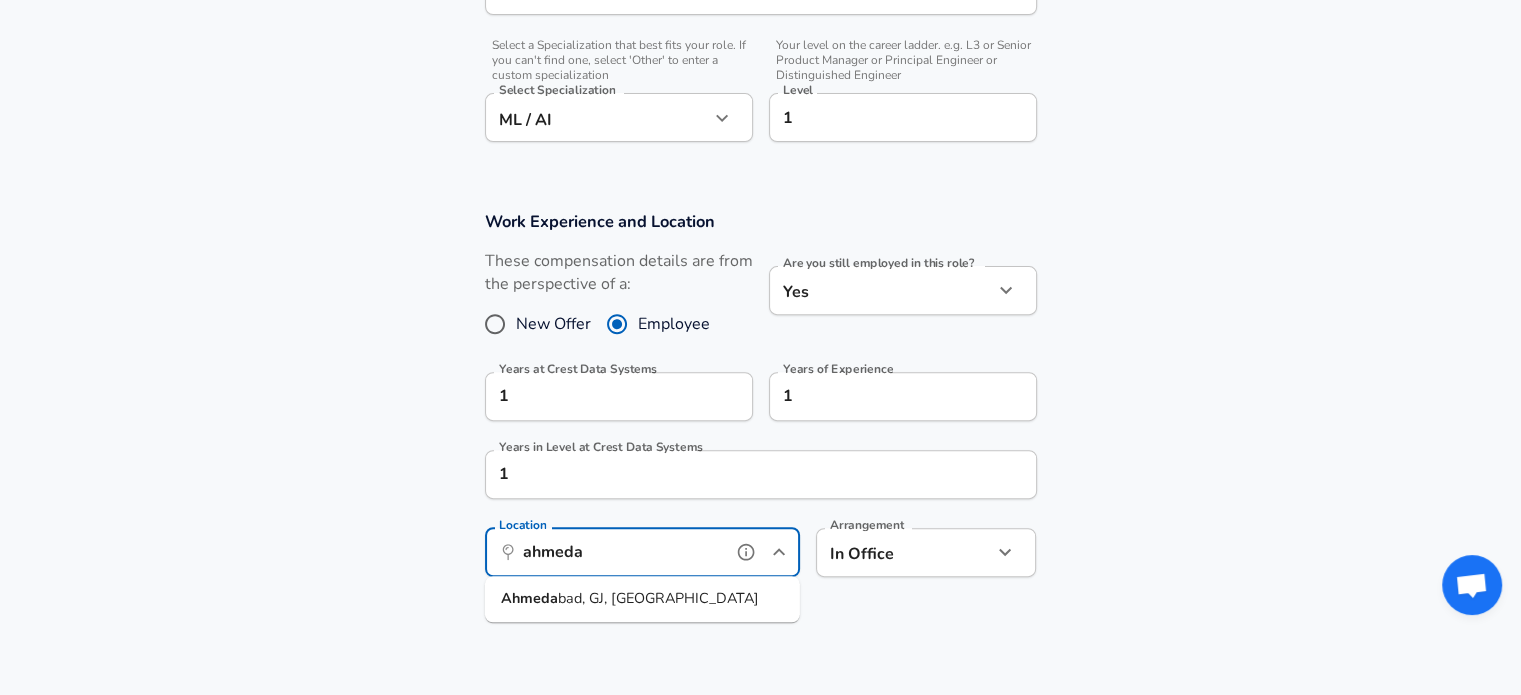 click on "[PERSON_NAME], [GEOGRAPHIC_DATA], [GEOGRAPHIC_DATA]" at bounding box center (642, 599) 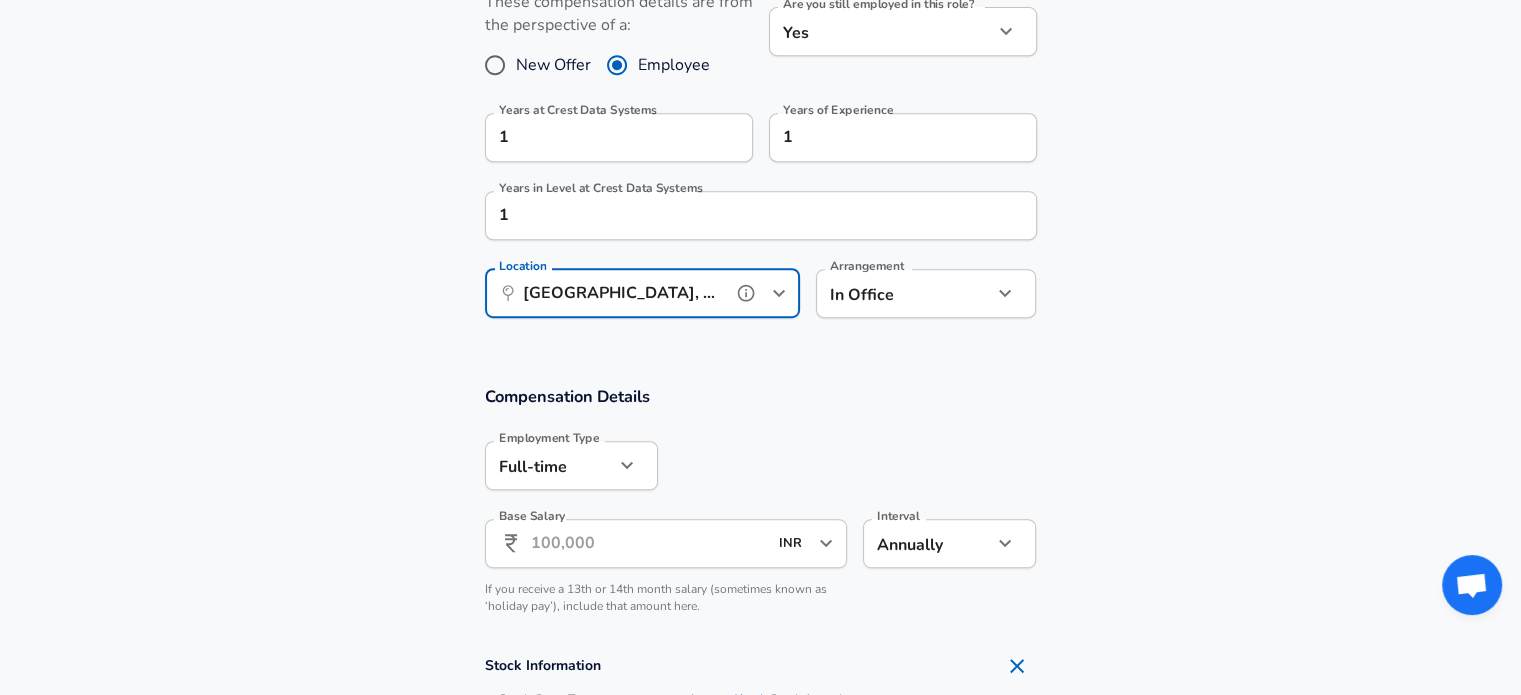 scroll, scrollTop: 927, scrollLeft: 0, axis: vertical 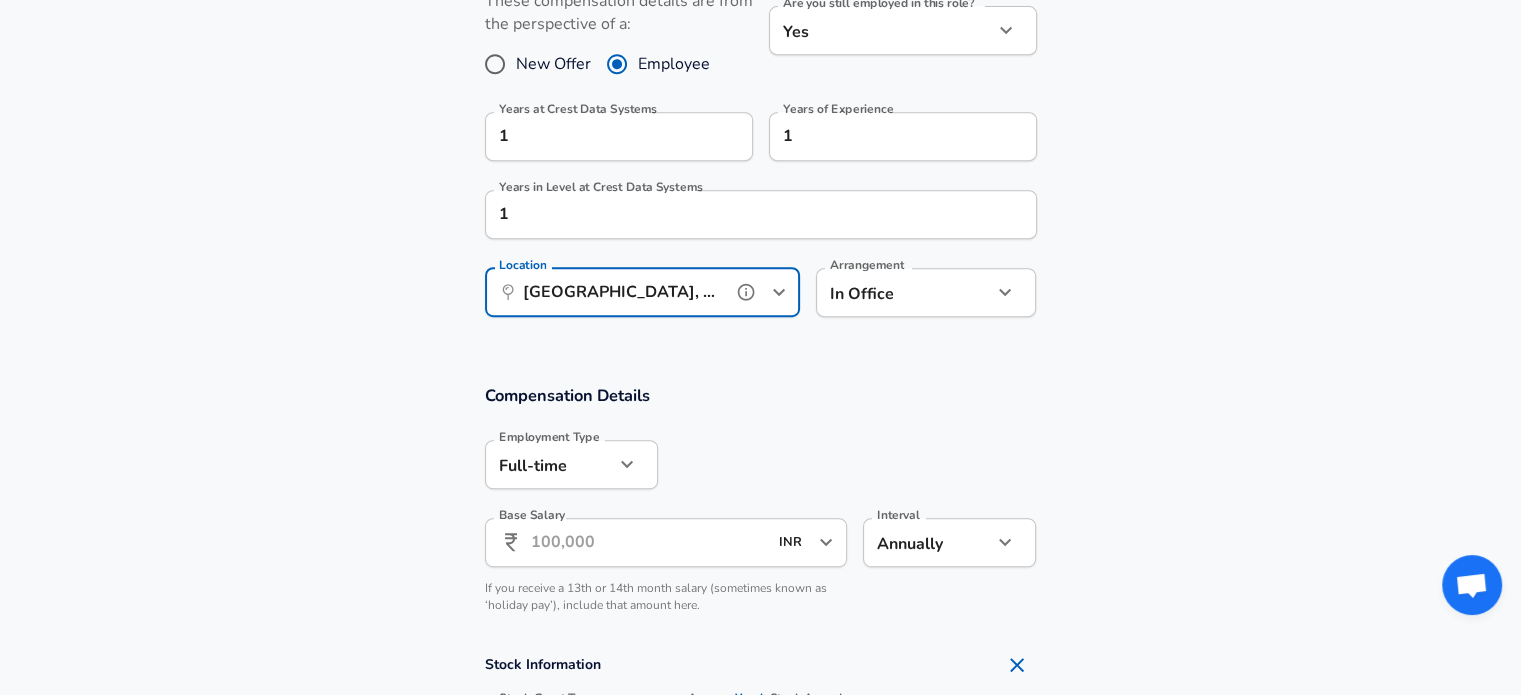 type on "[GEOGRAPHIC_DATA], [GEOGRAPHIC_DATA], [GEOGRAPHIC_DATA]" 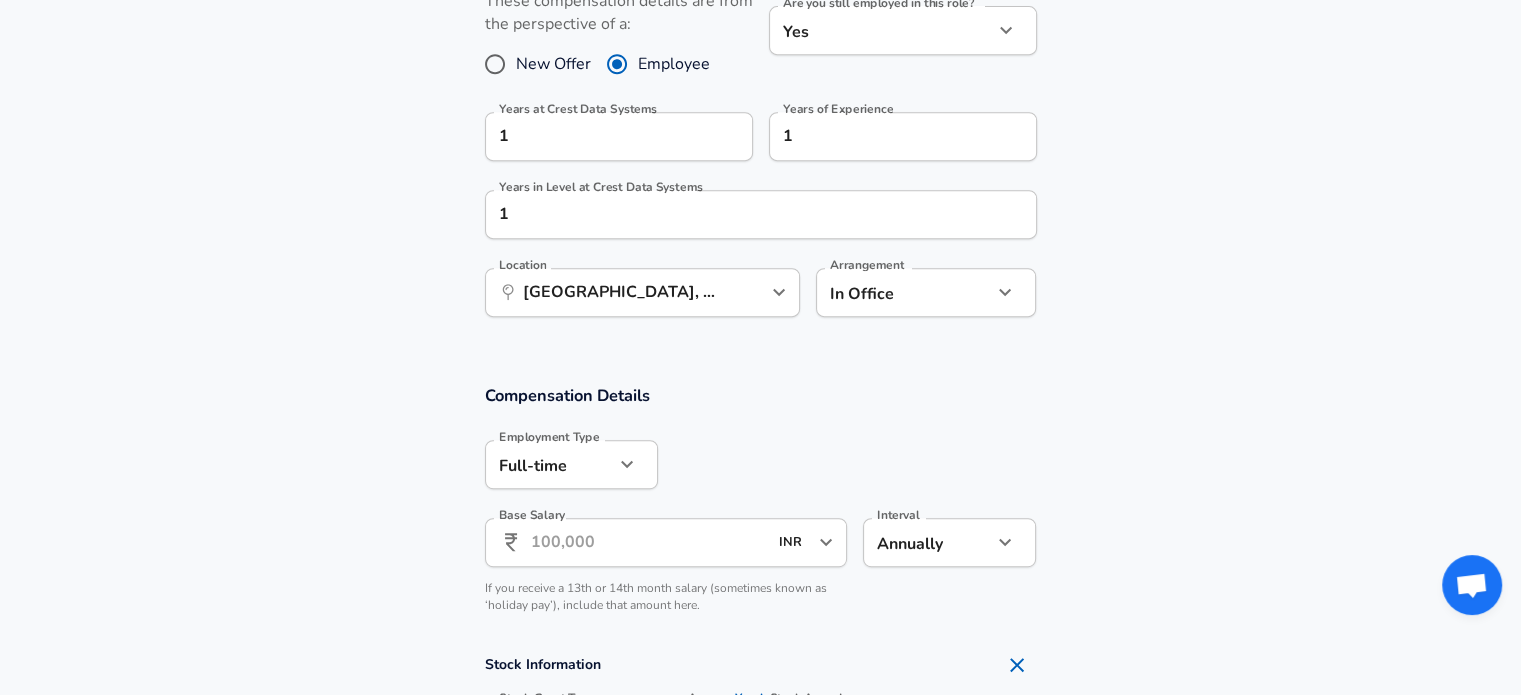 click on "Base Salary" at bounding box center [649, 542] 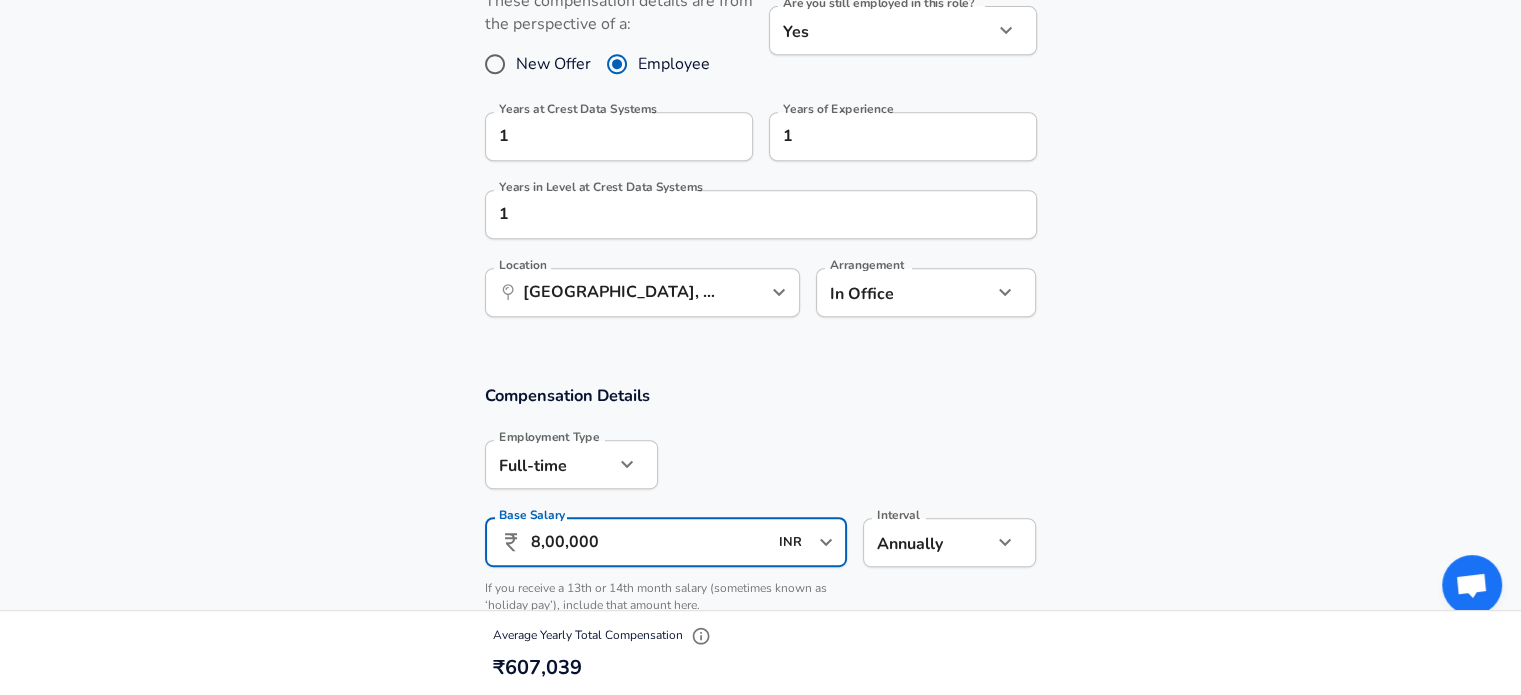 scroll, scrollTop: 0, scrollLeft: 0, axis: both 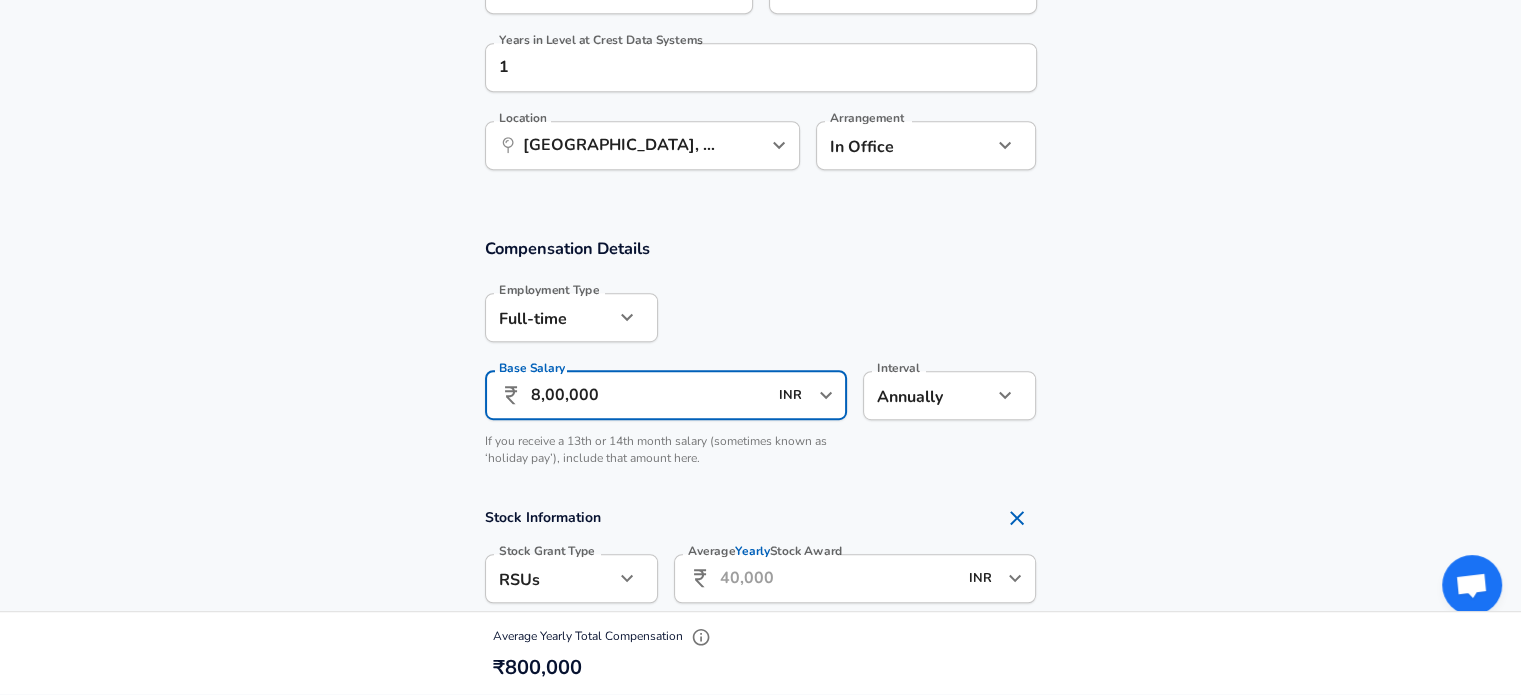 type on "8,00,000" 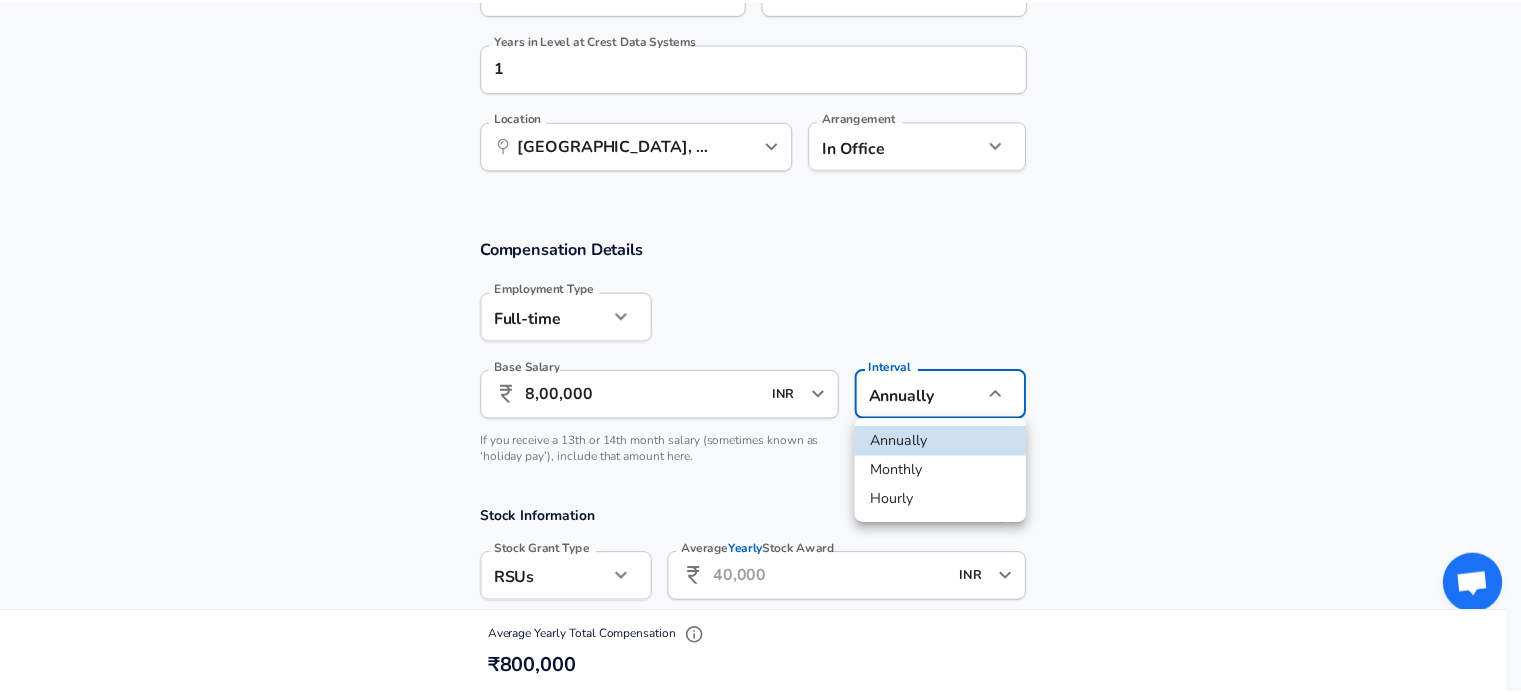 scroll, scrollTop: 0, scrollLeft: 0, axis: both 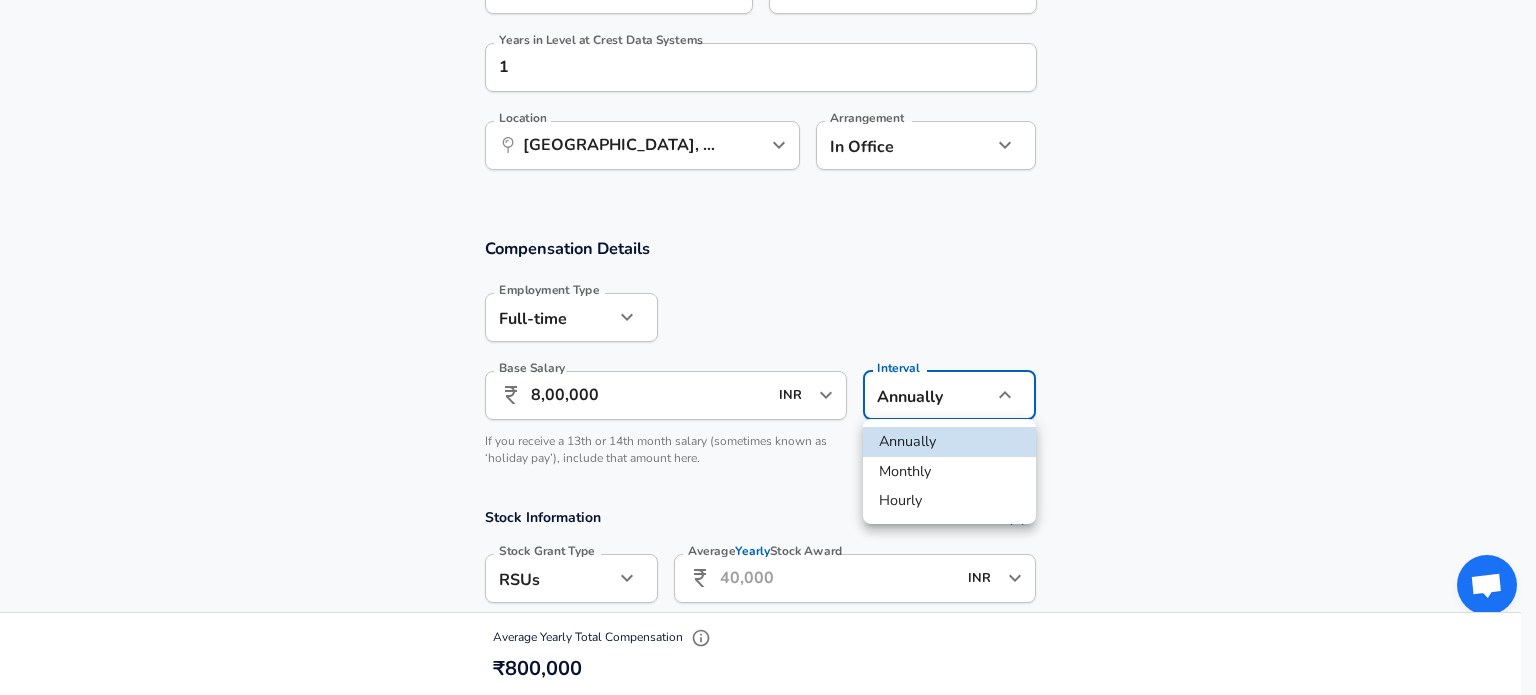 click on "Restart Add Your Salary Upload your offer letter   to verify your submission Enhance Privacy and Anonymity No Automatically hides specific fields until there are enough submissions to safely display the full details.   More Details Based on your submission and the data points that we have already collected, we will automatically hide and anonymize specific fields if there aren't enough data points to remain sufficiently anonymous. Company & Title Information   Enter the company you received your offer from Company Crest Data Systems Company   Select the title that closest resembles your official title. This should be similar to the title that was present on your offer letter. Title Software Engineer Title Job Family Software Engineer Job Family   Select a Specialization that best fits your role. If you can't find one, select 'Other' to enter a custom specialization Select Specialization ML / AI ML / AI Select Specialization   Level 1 Level Work Experience and Location New Offer Employee Yes yes 1 1 1 Location" at bounding box center [768, -727] 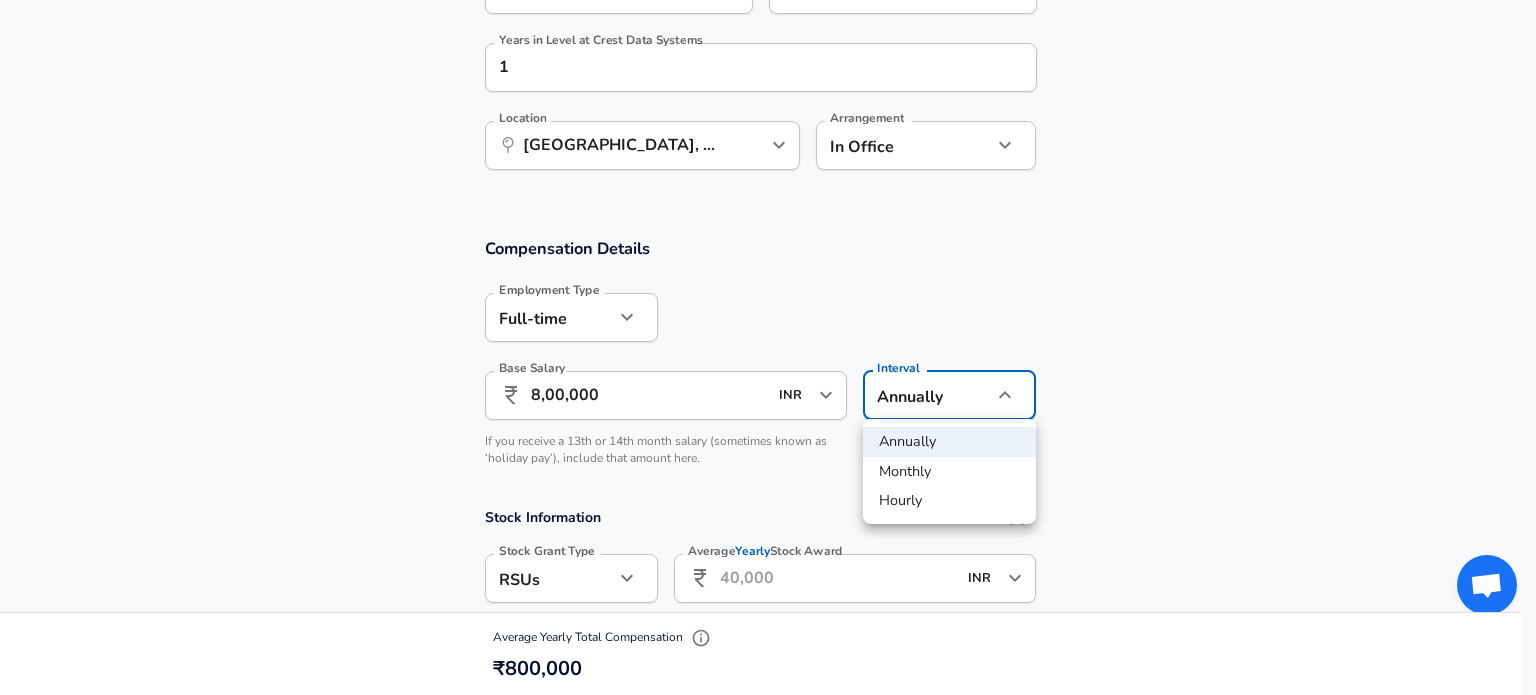 click at bounding box center (768, 347) 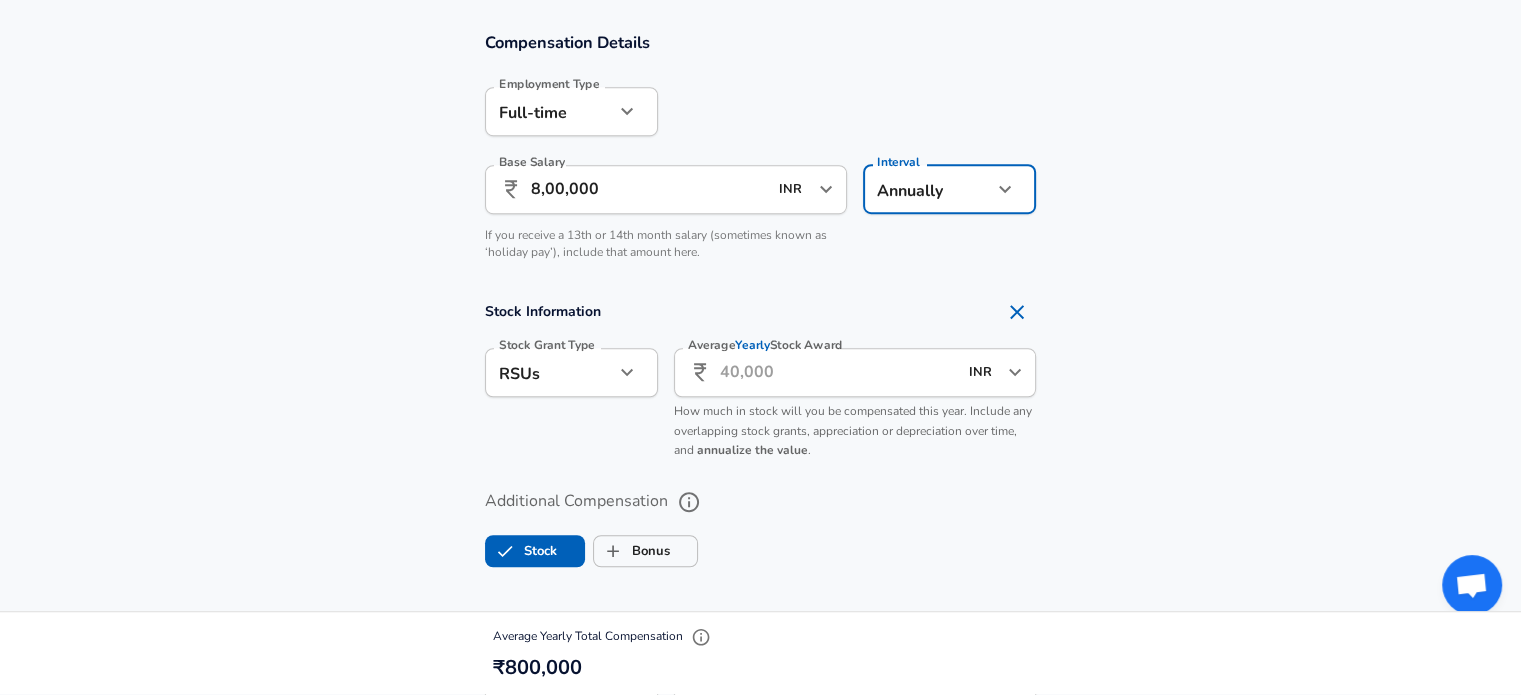 scroll, scrollTop: 1284, scrollLeft: 0, axis: vertical 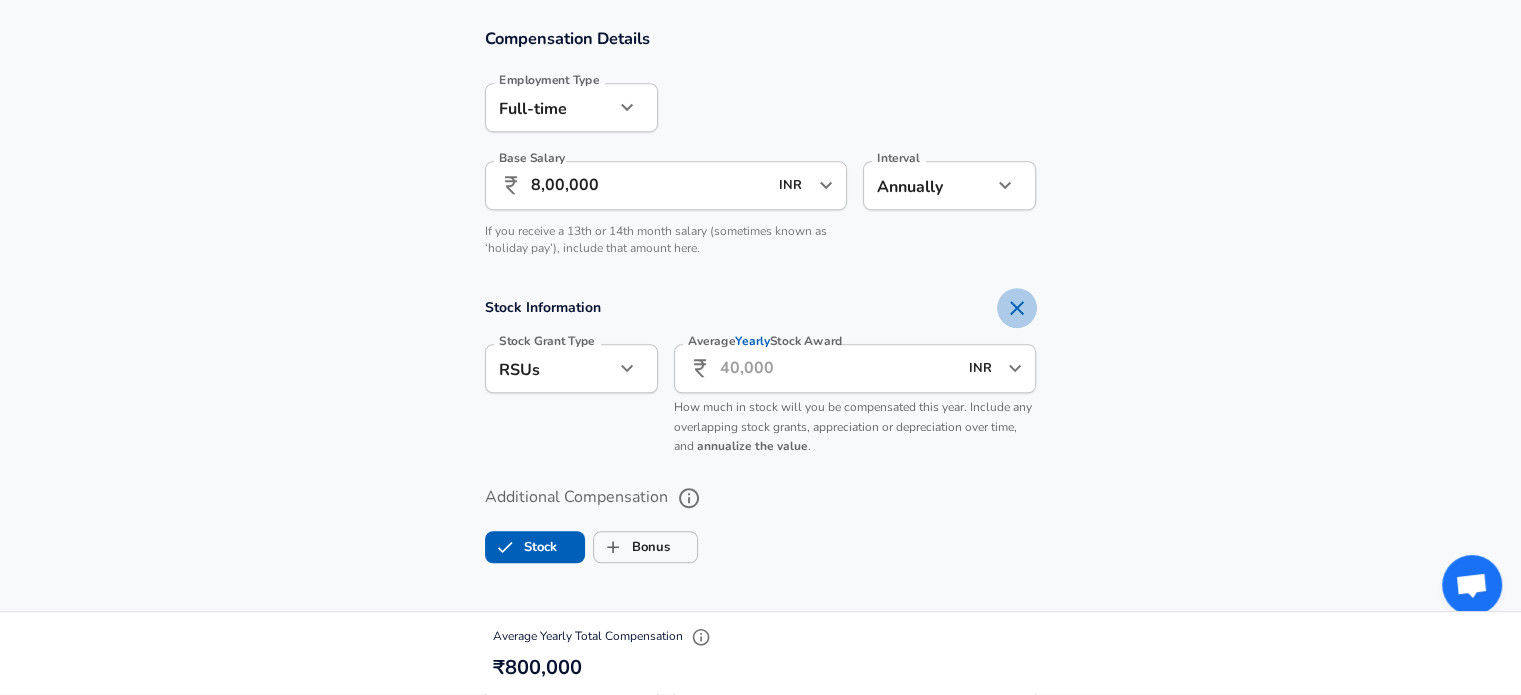 click at bounding box center (1017, 308) 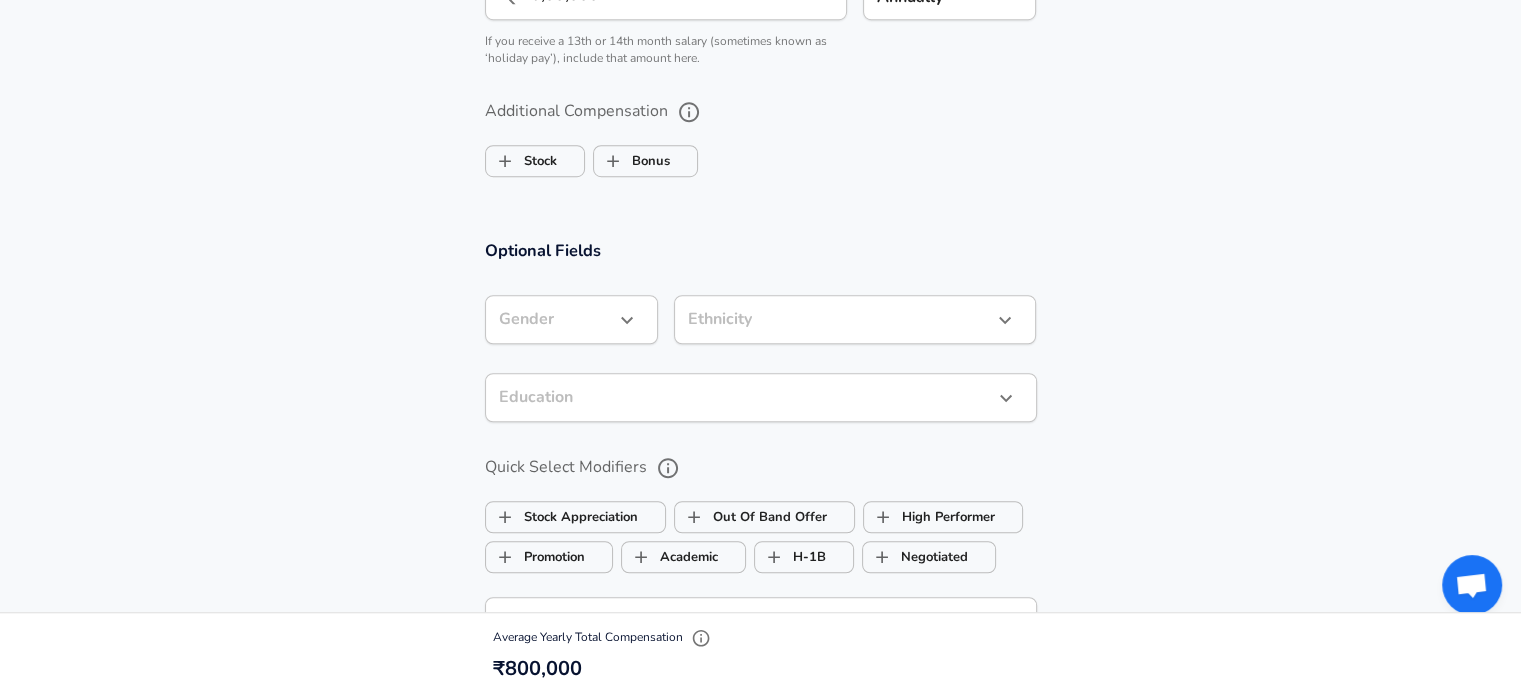 scroll, scrollTop: 1528, scrollLeft: 0, axis: vertical 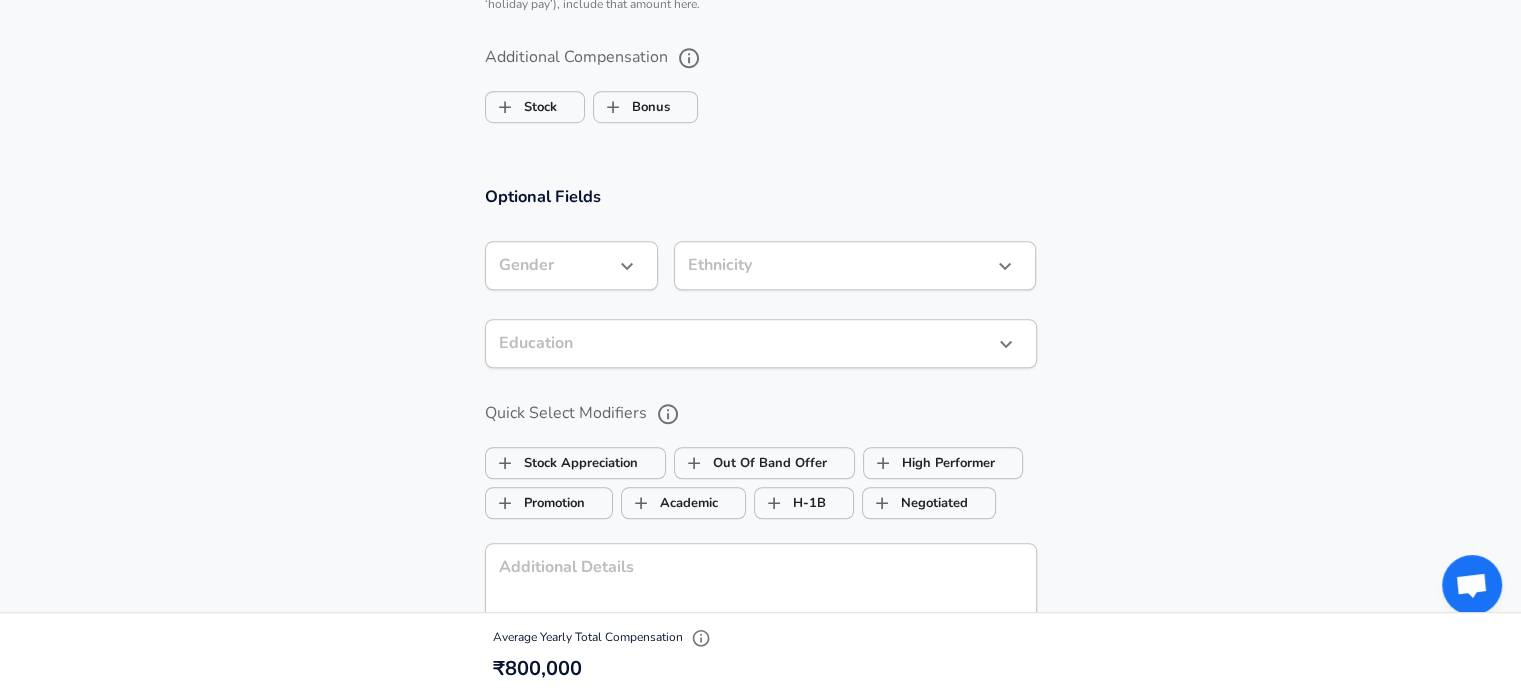 click on "Gender ​ Gender" at bounding box center (571, 268) 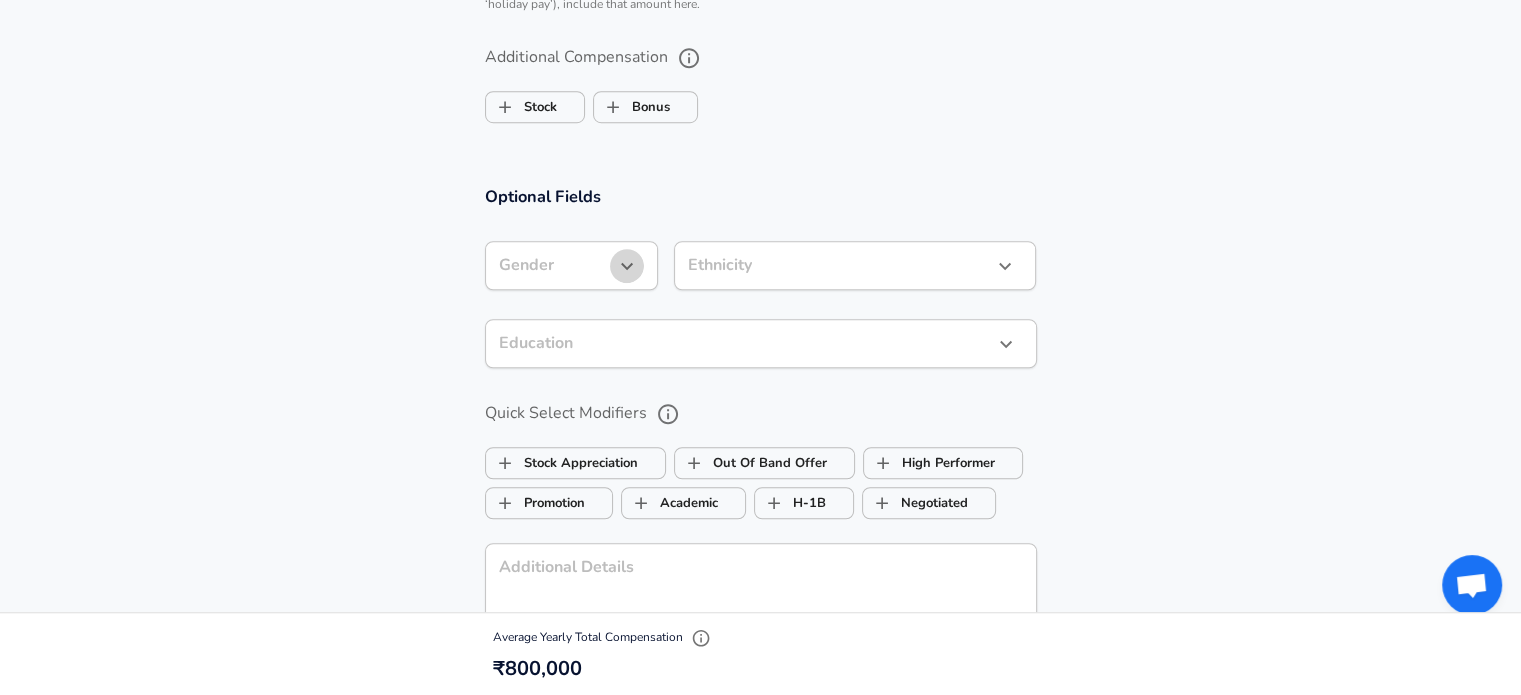 click 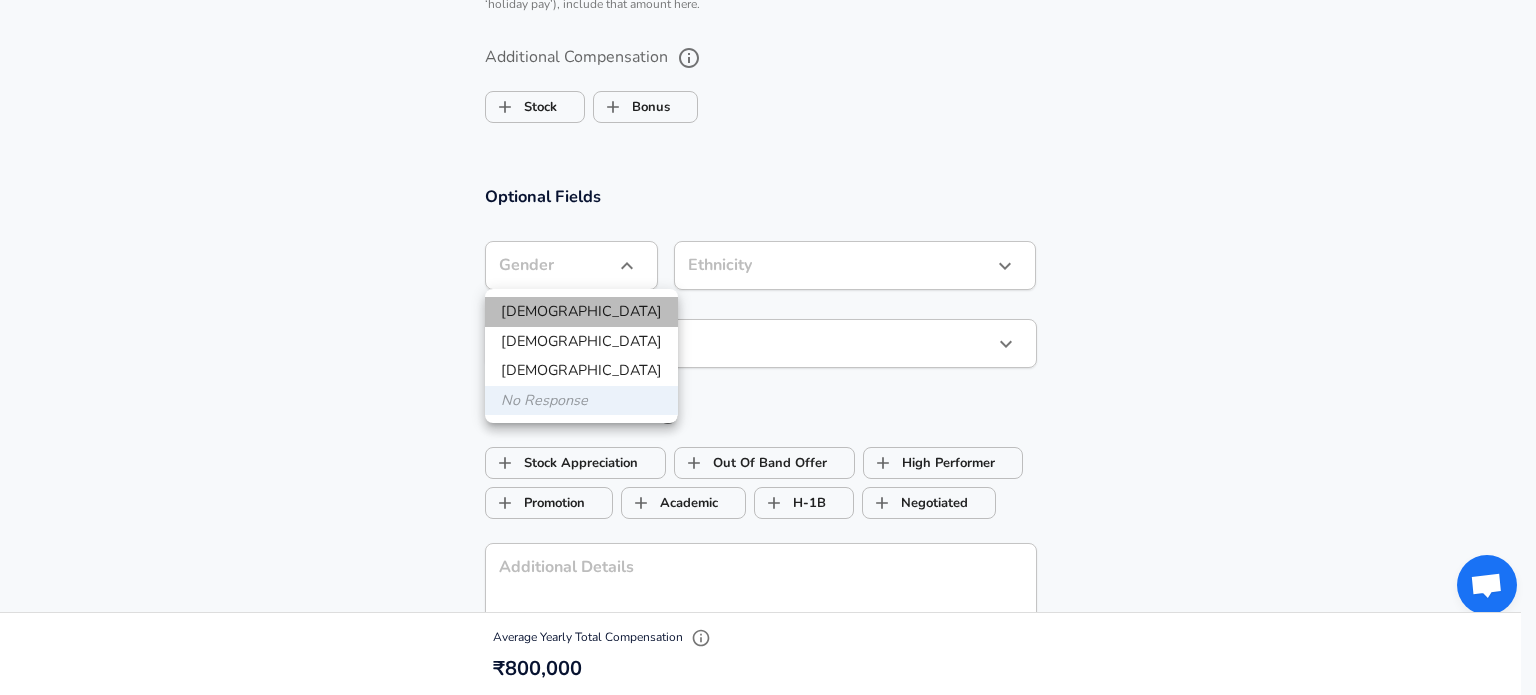 click on "[DEMOGRAPHIC_DATA]" at bounding box center (581, 312) 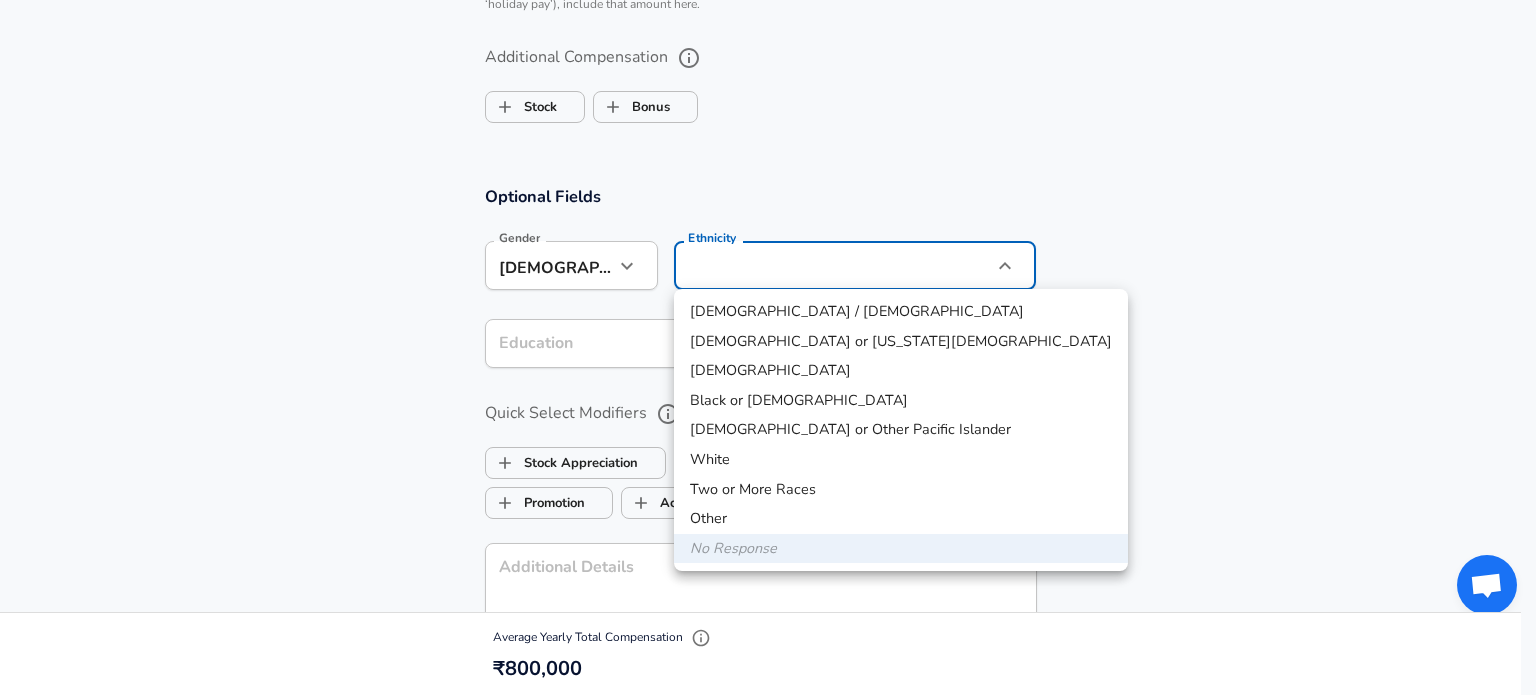 click on "Restart Add Your Salary Upload your offer letter   to verify your submission Enhance Privacy and Anonymity No Automatically hides specific fields until there are enough submissions to safely display the full details.   More Details Based on your submission and the data points that we have already collected, we will automatically hide and anonymize specific fields if there aren't enough data points to remain sufficiently anonymous. Company & Title Information   Enter the company you received your offer from Company Crest Data Systems Company   Select the title that closest resembles your official title. This should be similar to the title that was present on your offer letter. Title Software Engineer Title Job Family Software Engineer Job Family   Select a Specialization that best fits your role. If you can't find one, select 'Other' to enter a custom specialization Select Specialization ML / AI ML / AI Select Specialization   Level 1 Level Work Experience and Location New Offer Employee Yes yes 1 1 1 Location" at bounding box center [768, -1181] 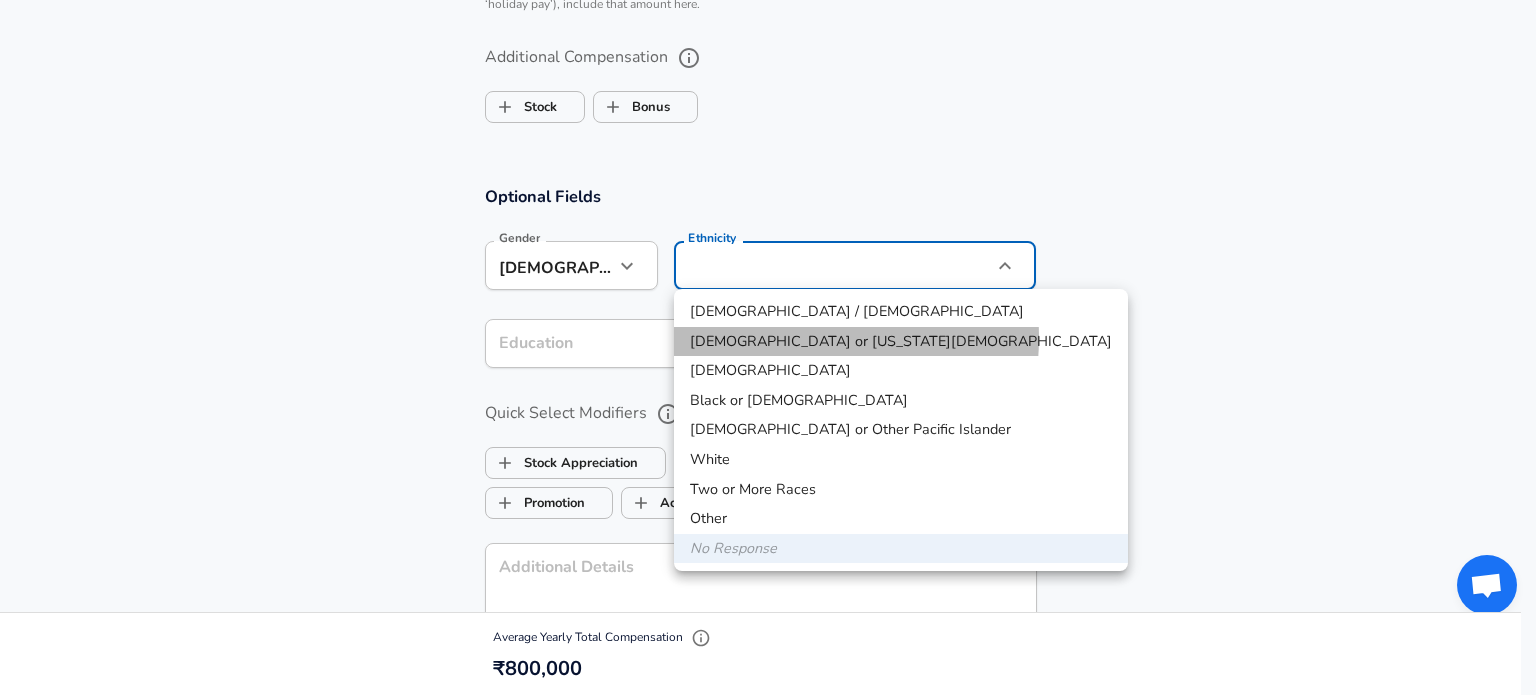 click on "[DEMOGRAPHIC_DATA] or [US_STATE][DEMOGRAPHIC_DATA]" at bounding box center [901, 342] 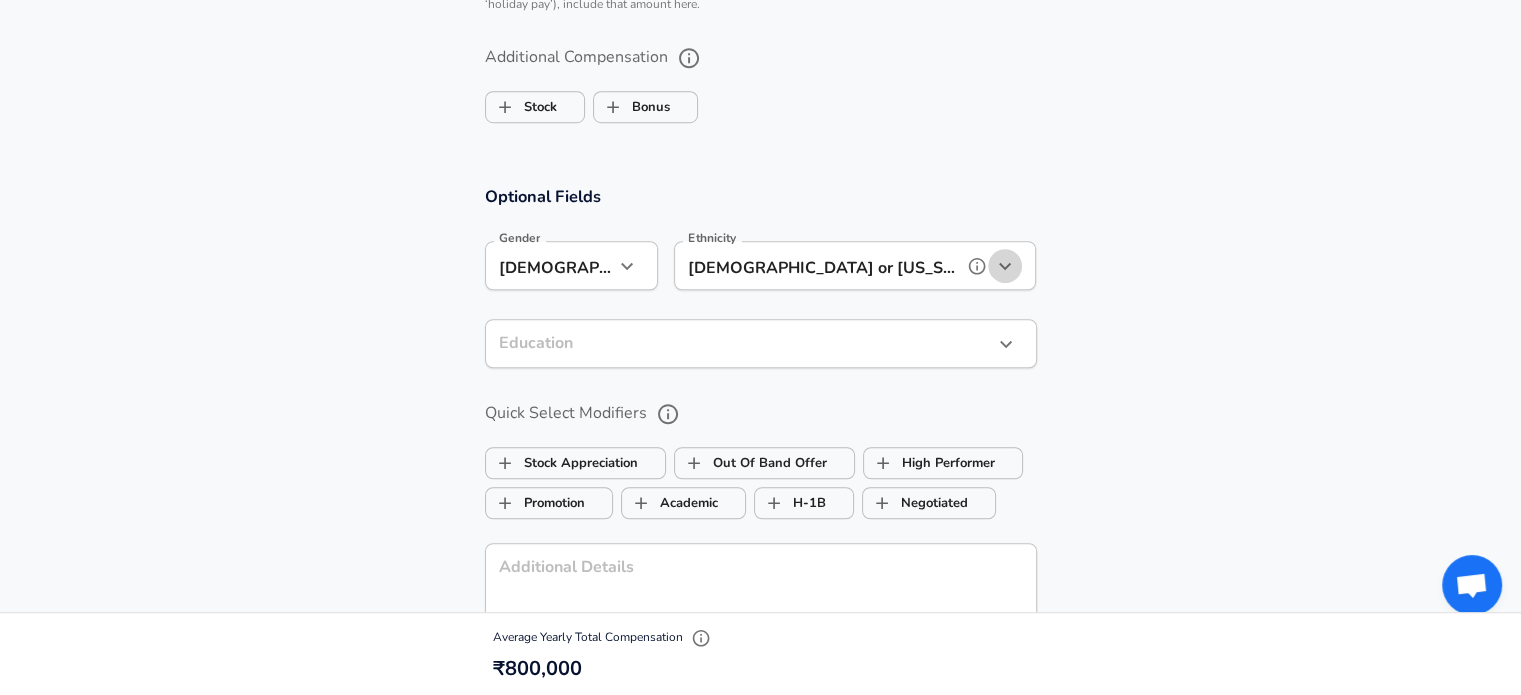 click 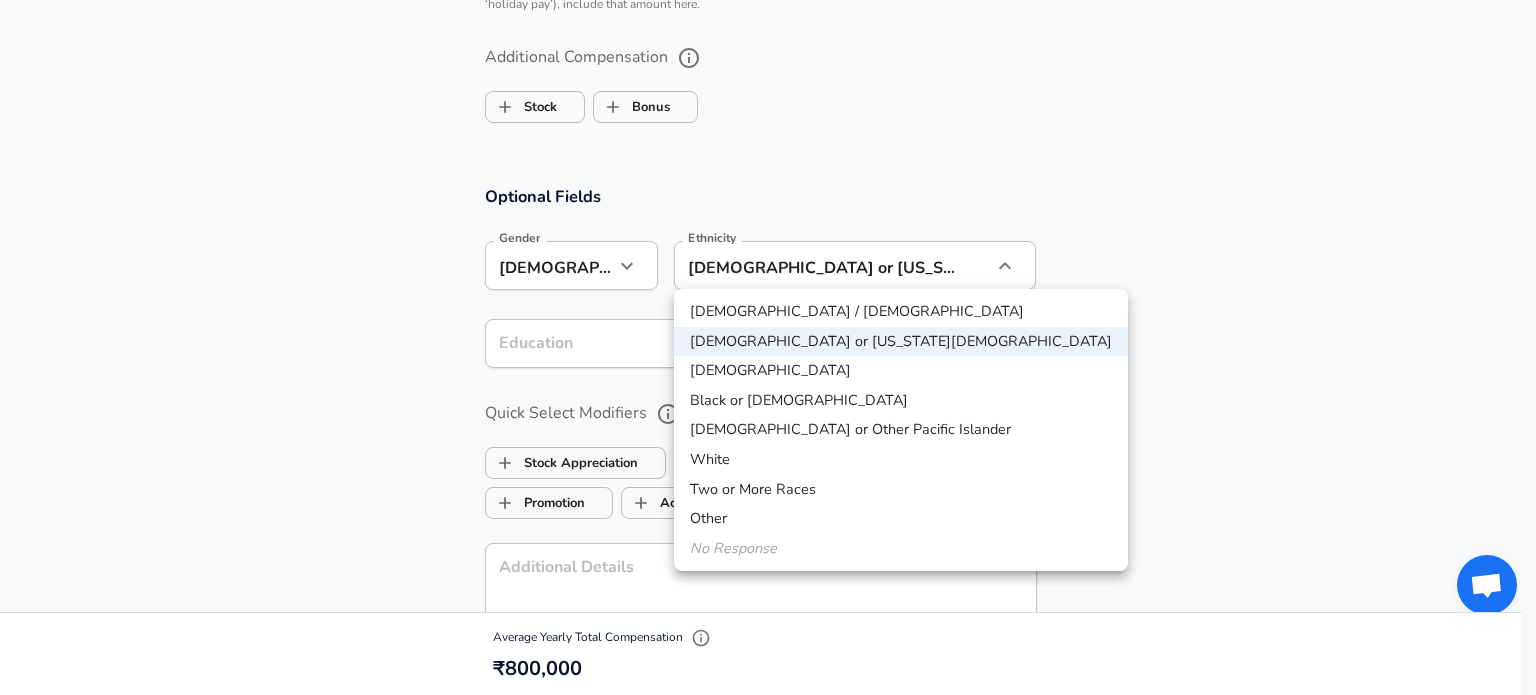 click on "[DEMOGRAPHIC_DATA]" at bounding box center (901, 371) 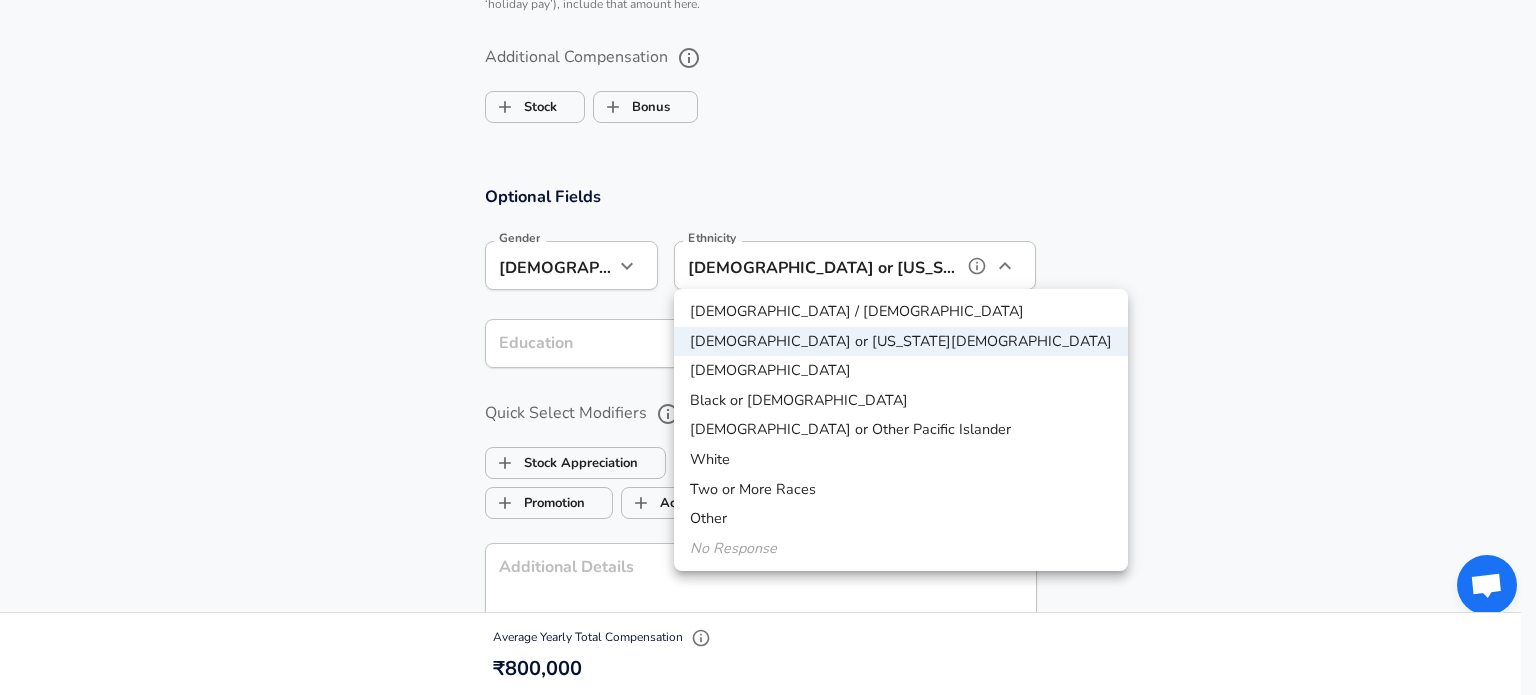 type on "[DEMOGRAPHIC_DATA]" 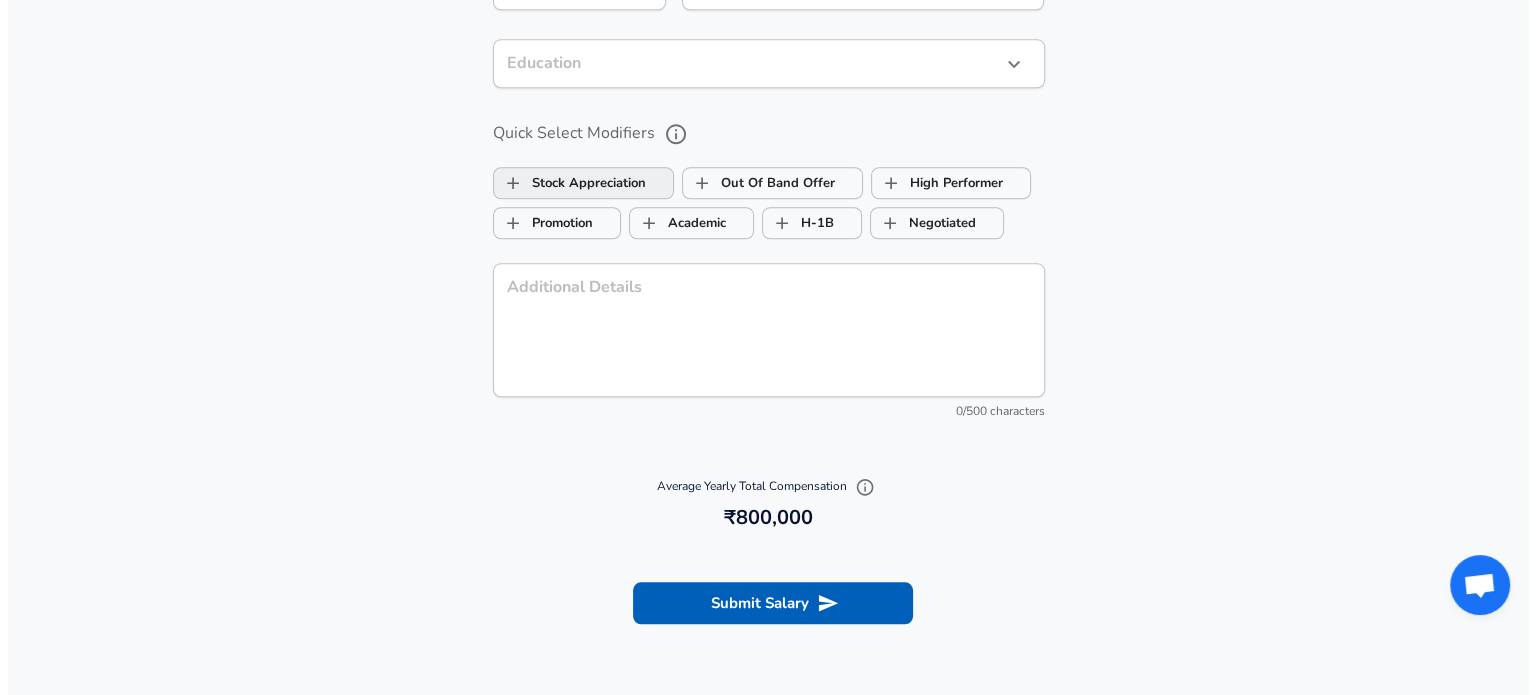 scroll, scrollTop: 1815, scrollLeft: 0, axis: vertical 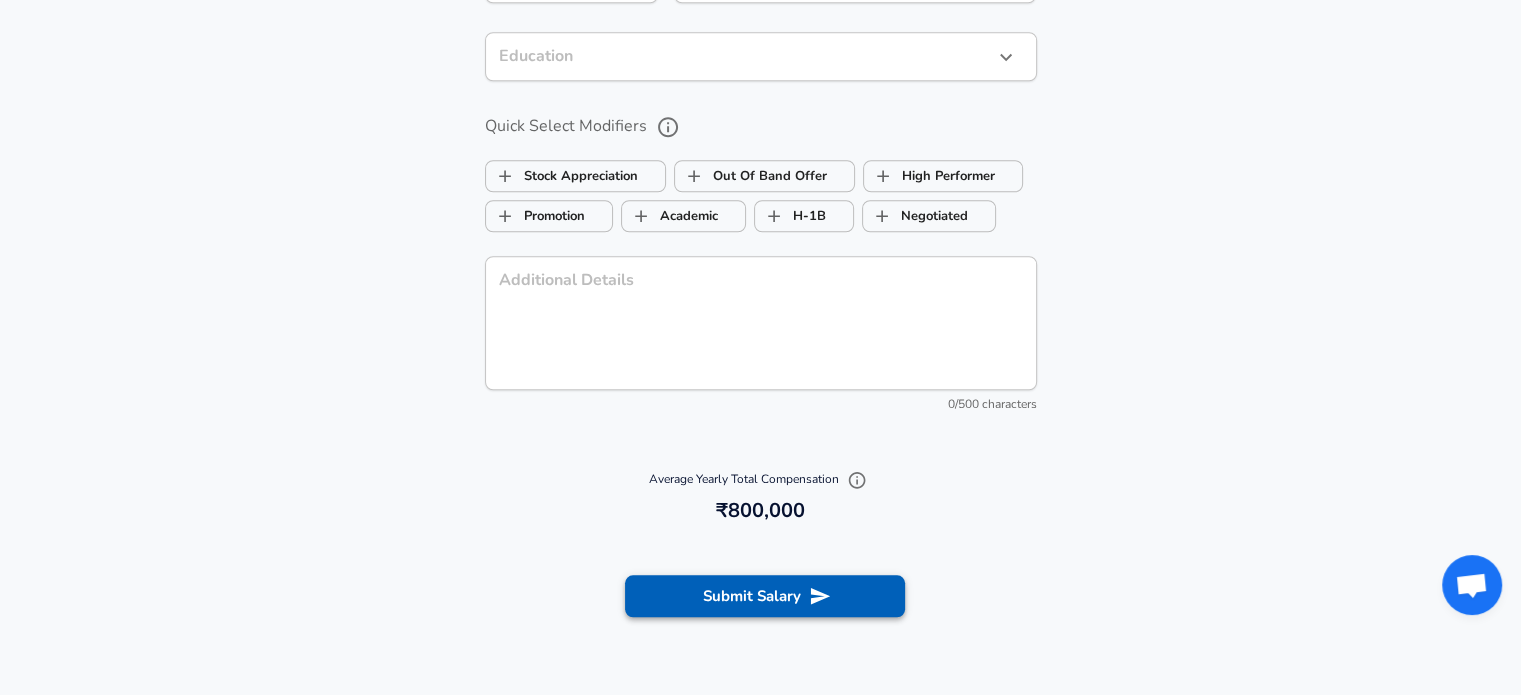 click on "Submit Salary" at bounding box center [765, 596] 